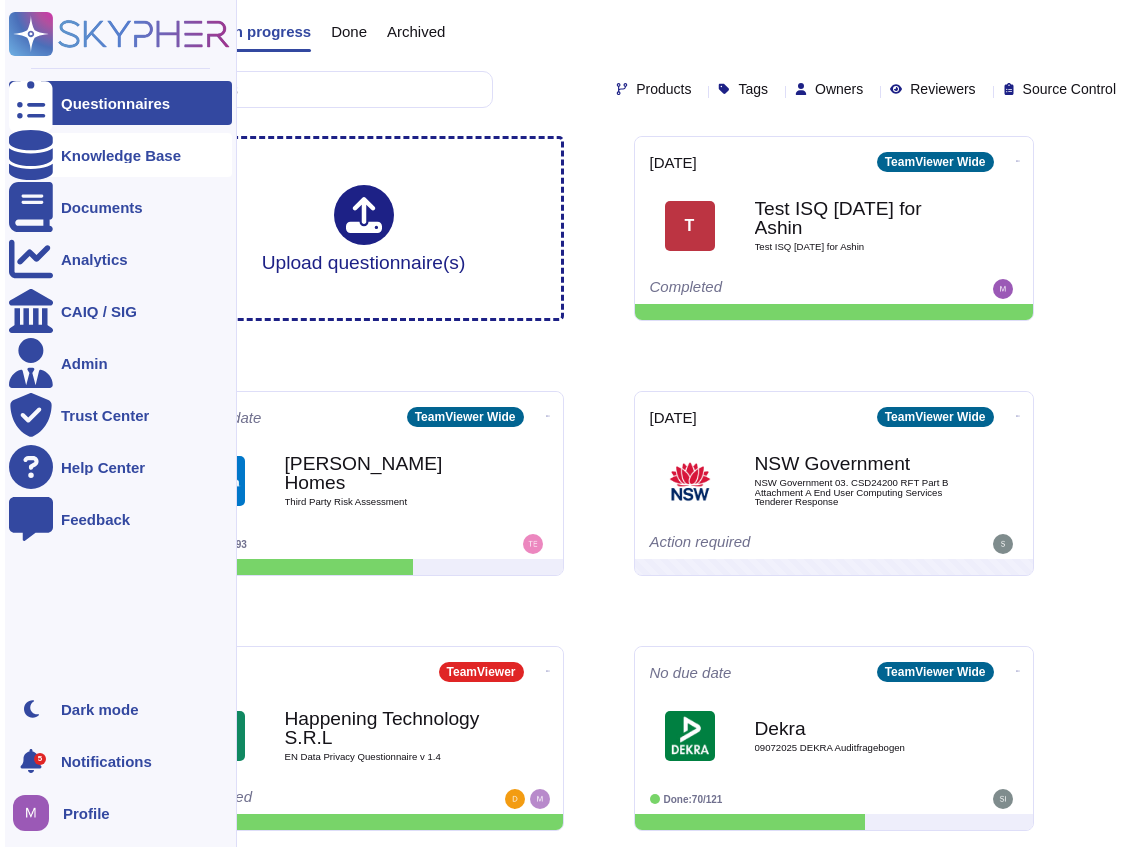 scroll, scrollTop: 0, scrollLeft: 0, axis: both 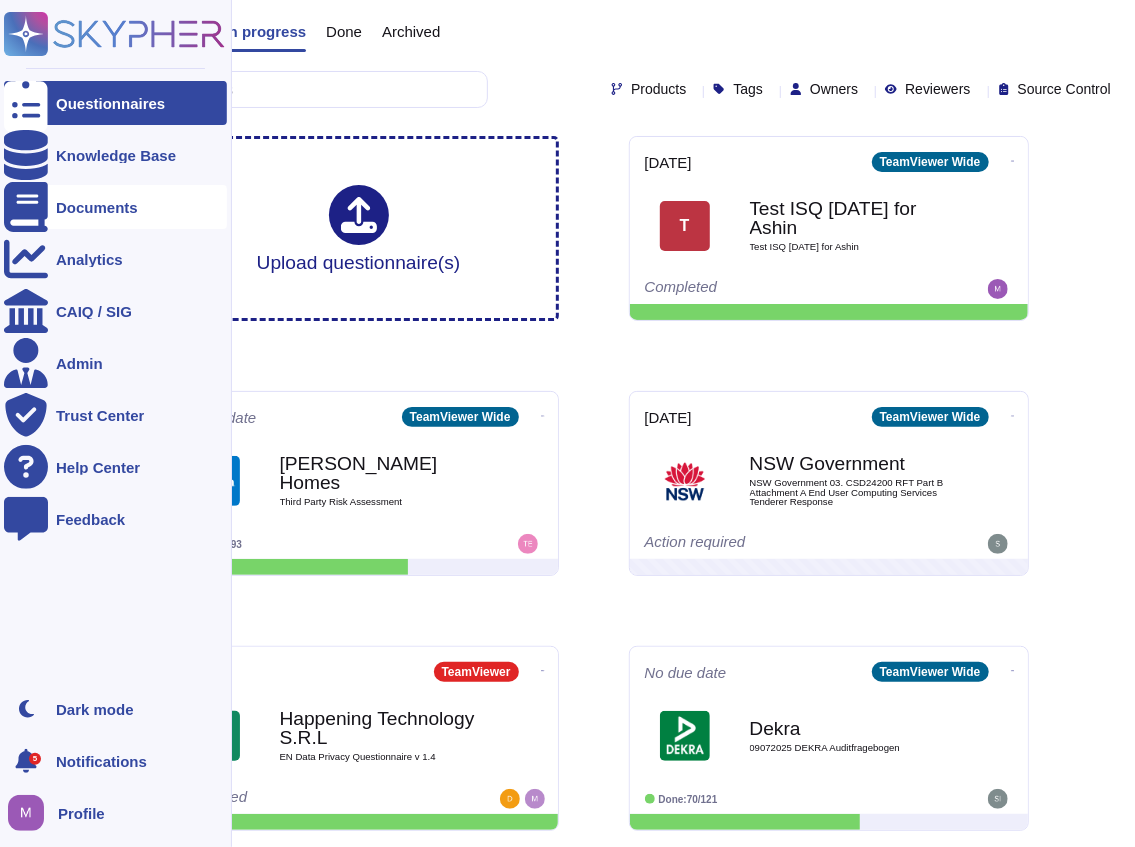 click on "Documents" at bounding box center [97, 207] 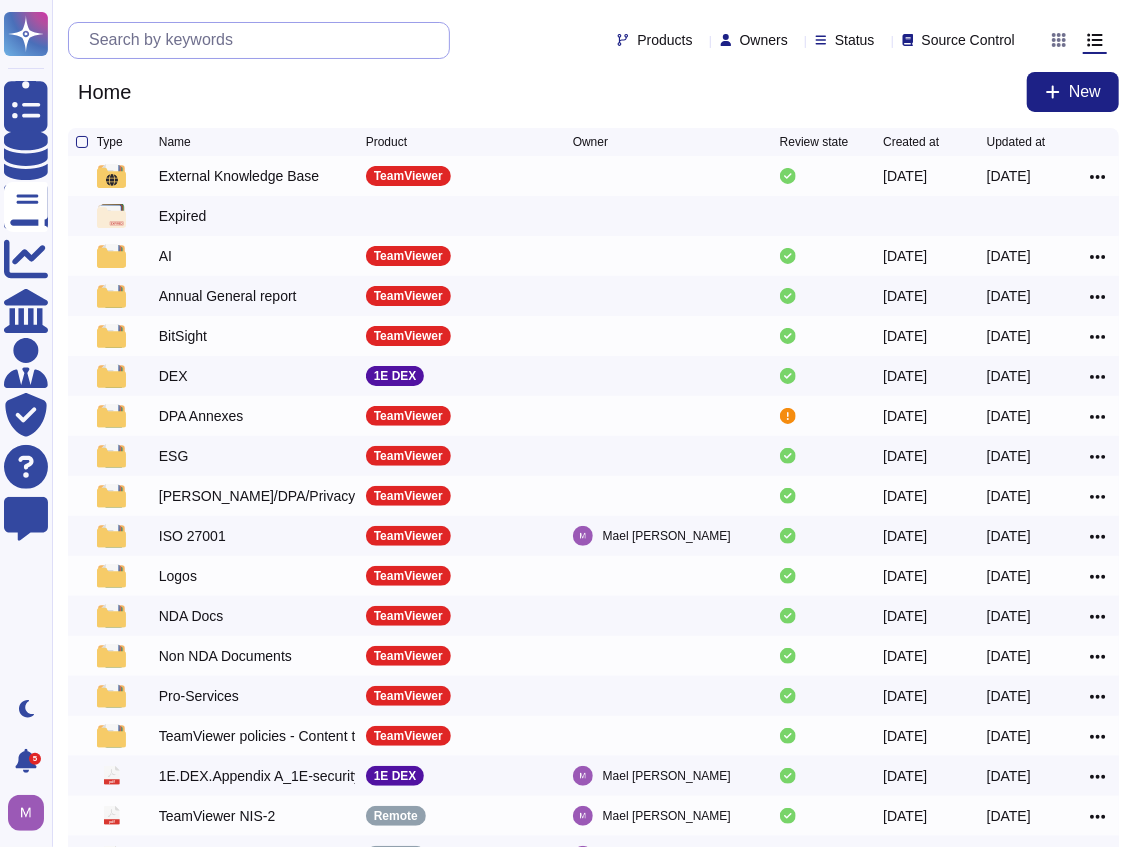 click at bounding box center [264, 40] 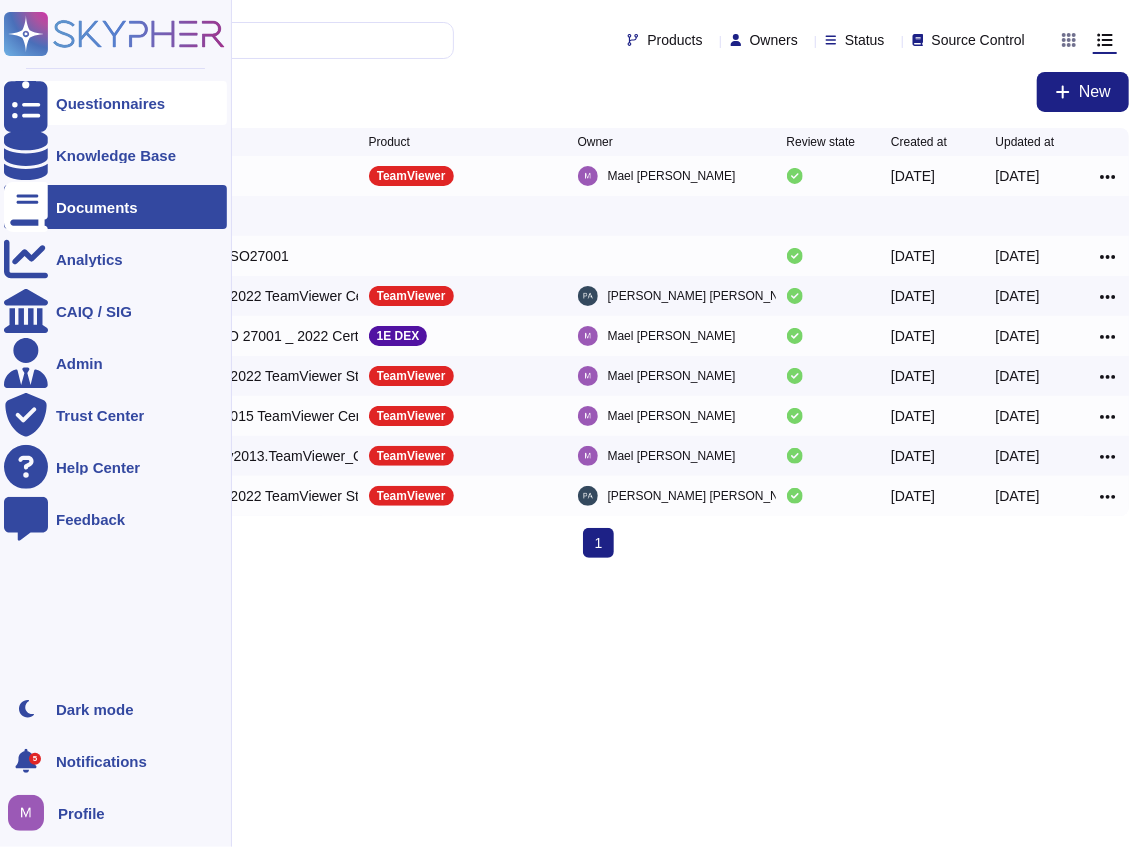 type on "ISO" 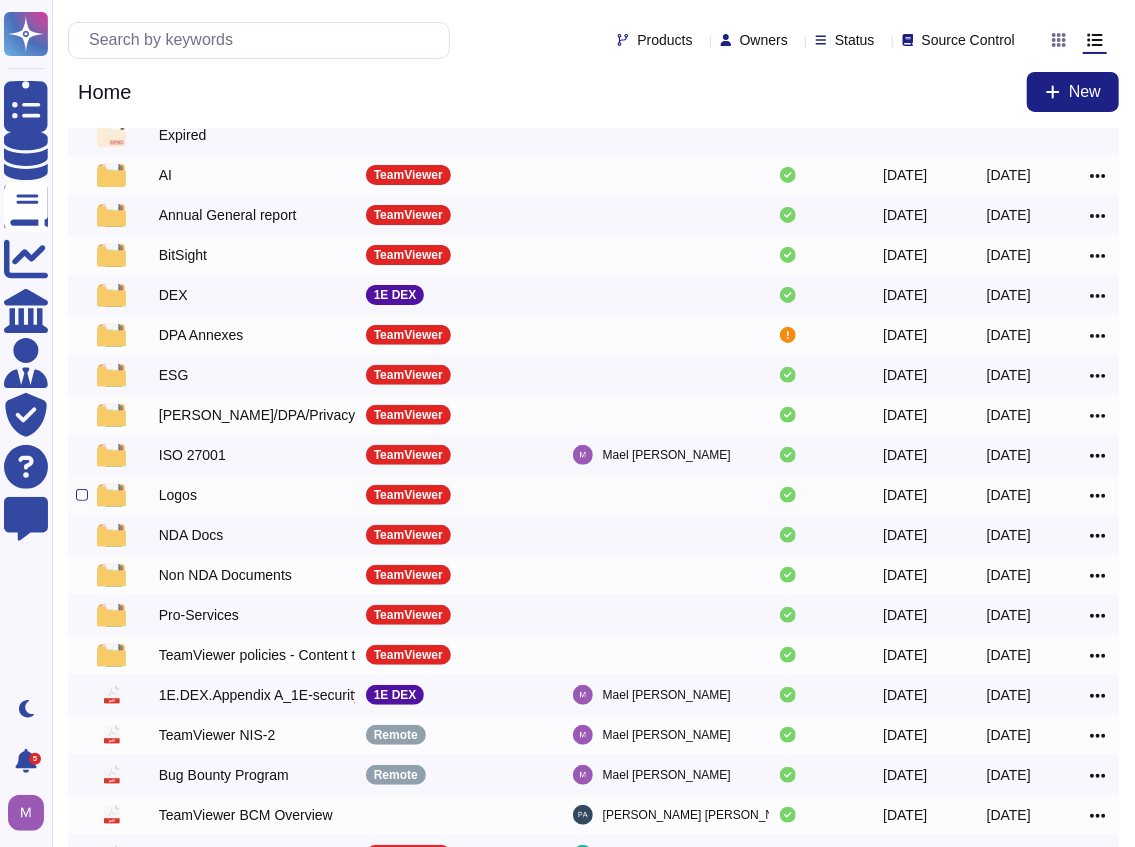 scroll, scrollTop: 0, scrollLeft: 0, axis: both 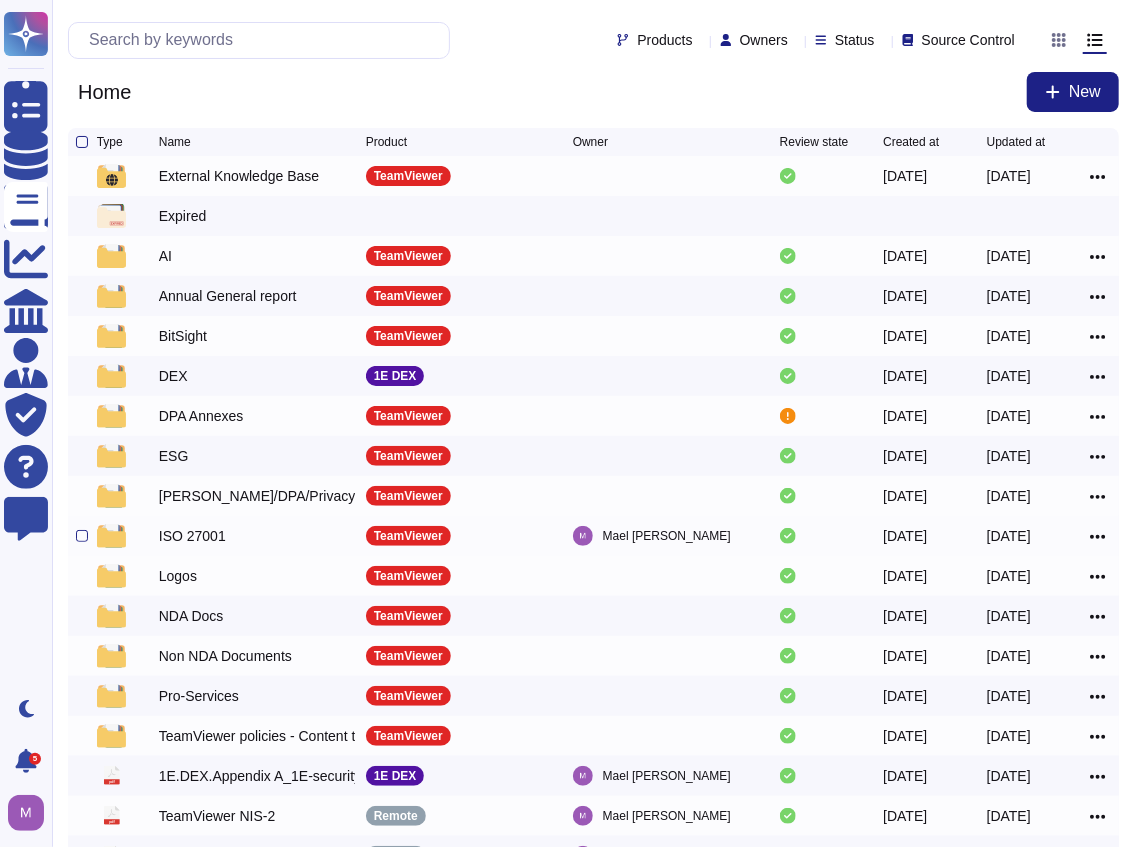 click on "ISO 27001" at bounding box center (192, 536) 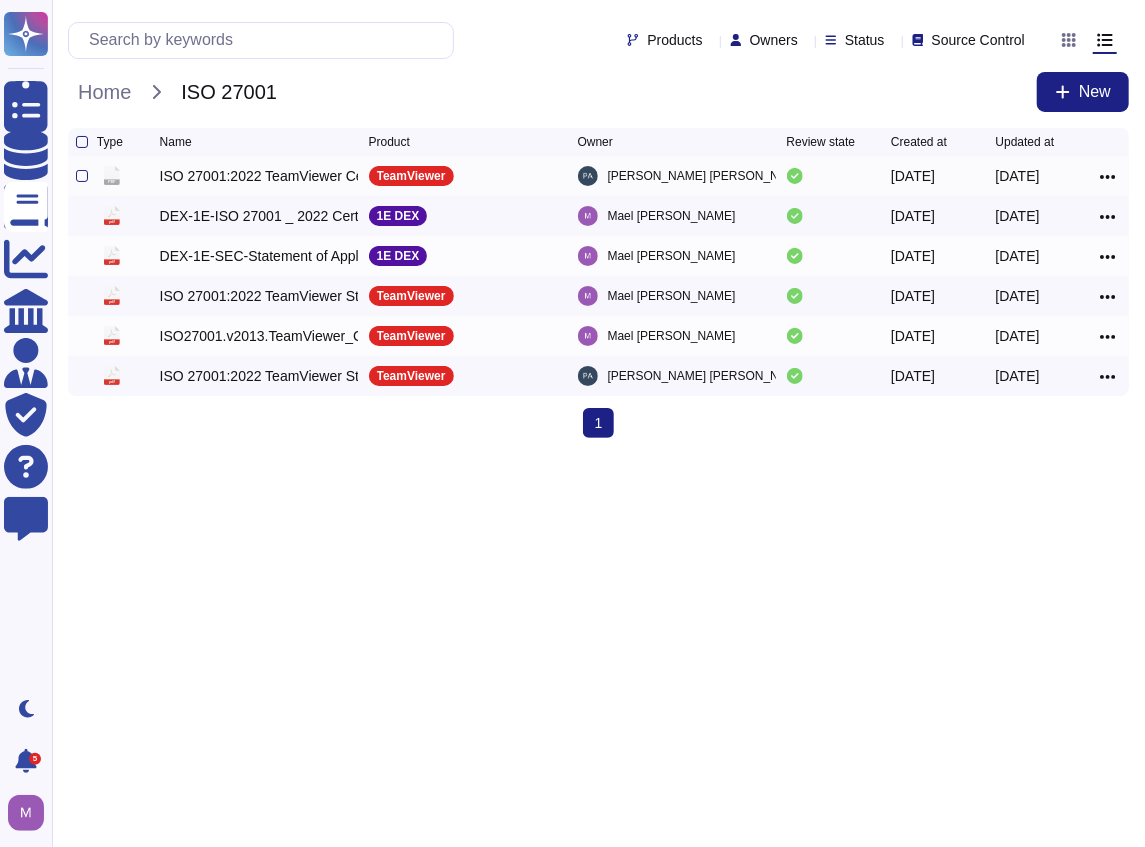 click 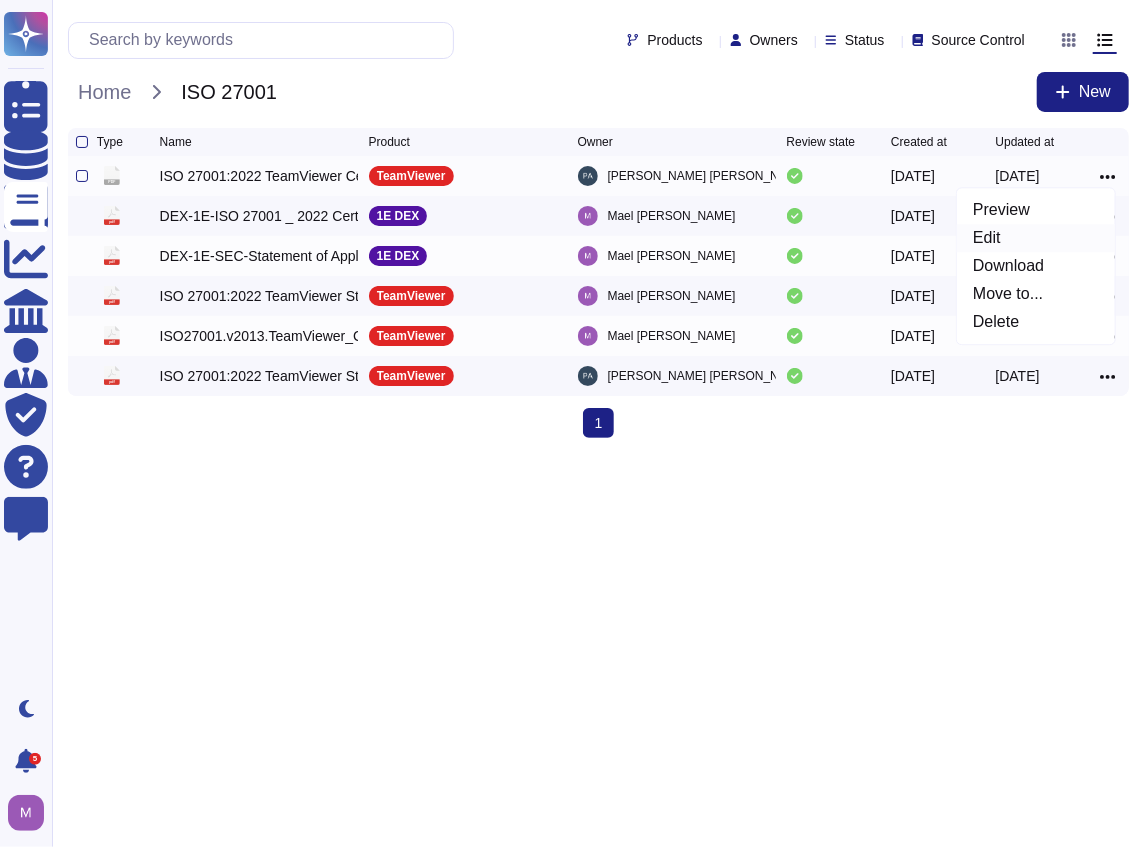 click on "Edit" at bounding box center (1036, 238) 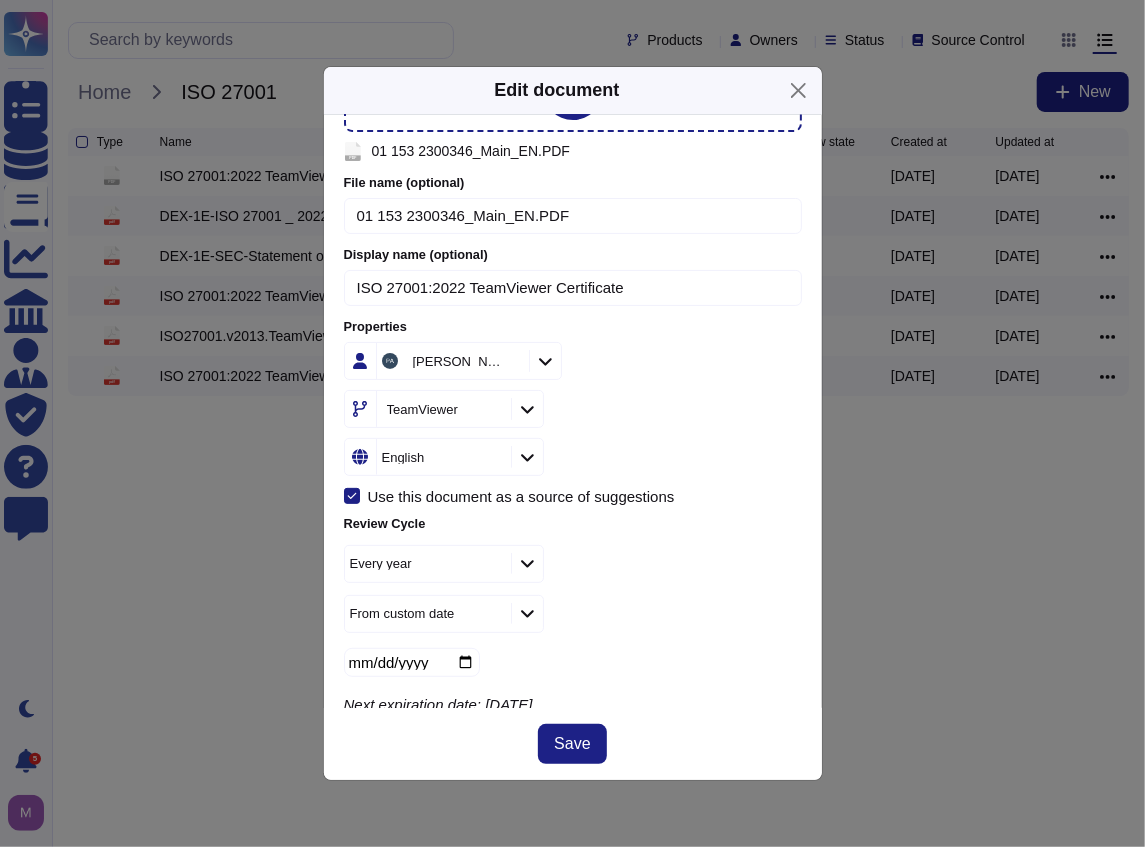 scroll, scrollTop: 133, scrollLeft: 0, axis: vertical 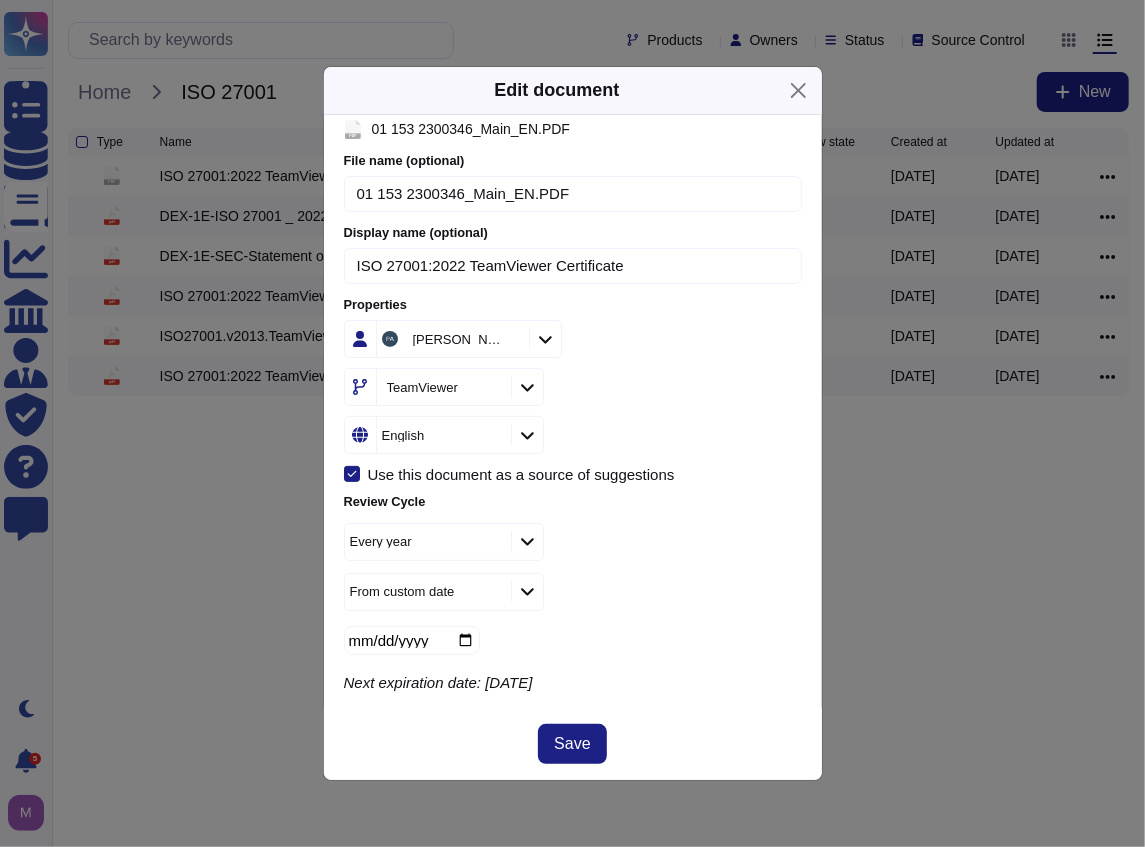 drag, startPoint x: 481, startPoint y: 681, endPoint x: 585, endPoint y: 688, distance: 104.23531 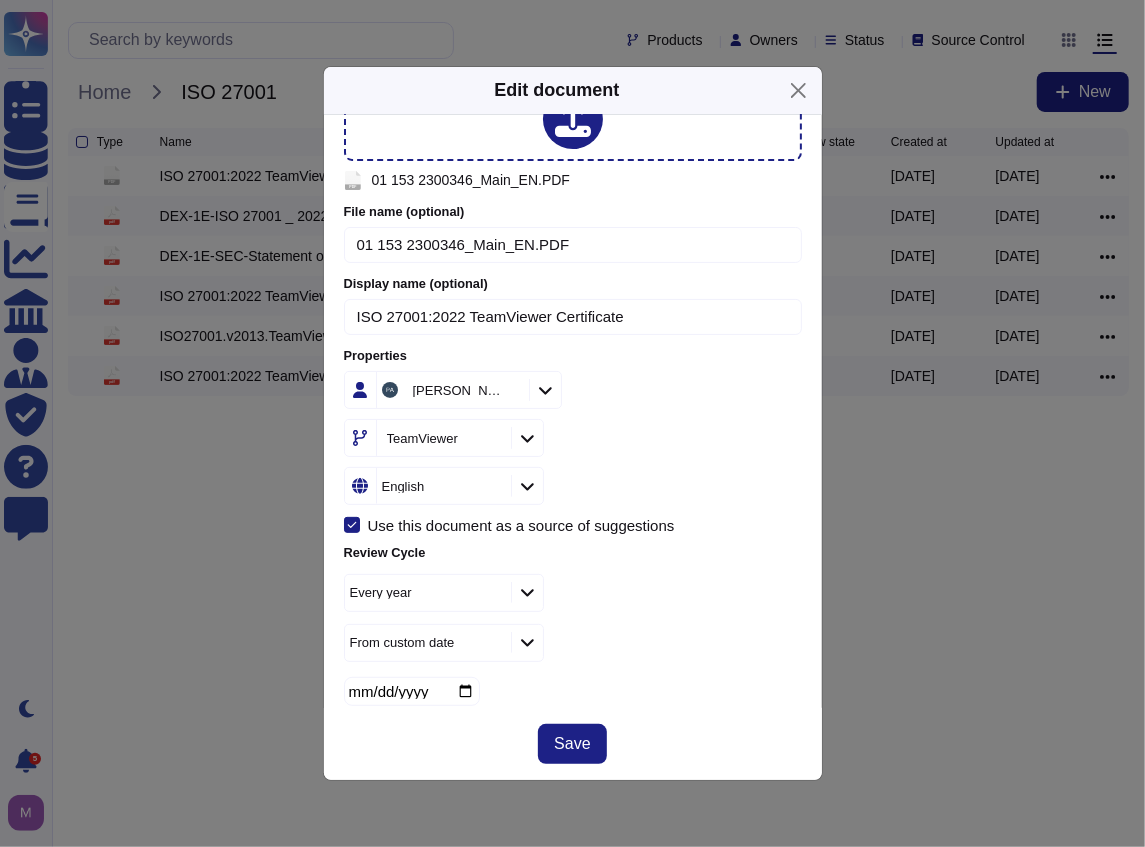 scroll, scrollTop: 0, scrollLeft: 0, axis: both 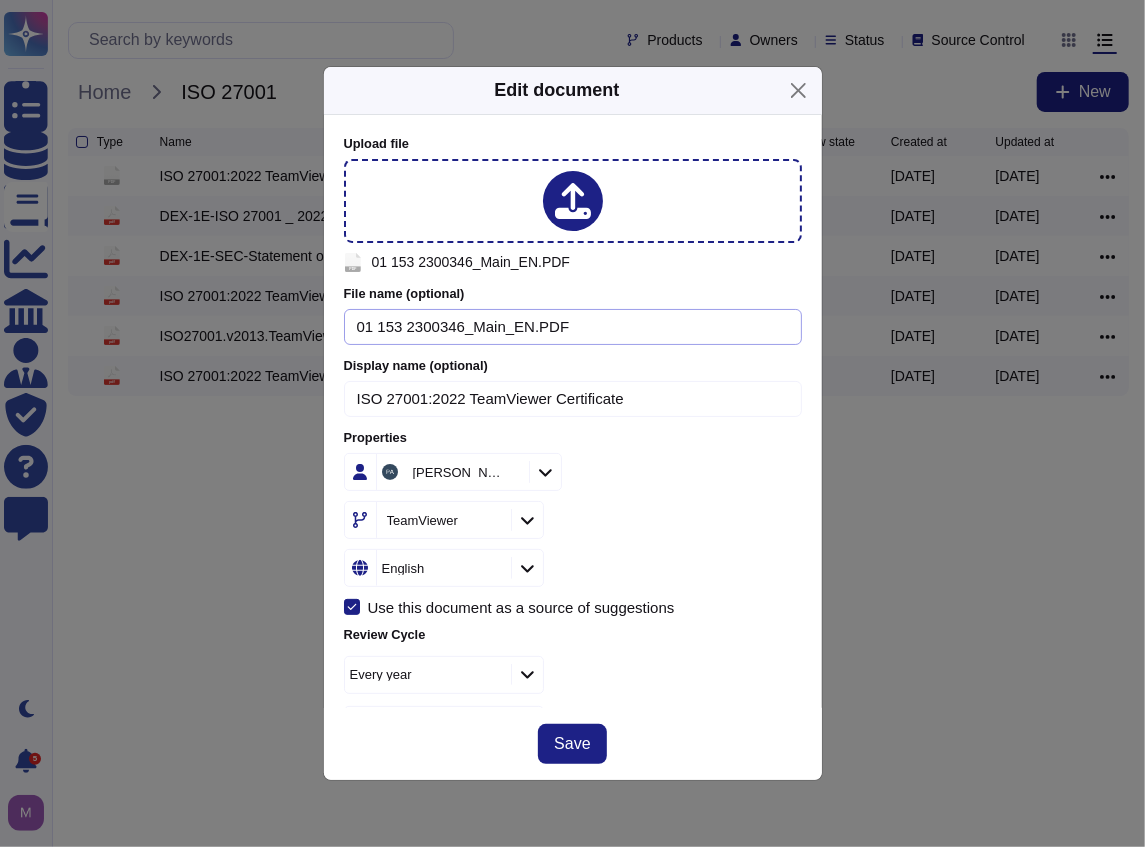 drag, startPoint x: 577, startPoint y: 328, endPoint x: 326, endPoint y: 338, distance: 251.19913 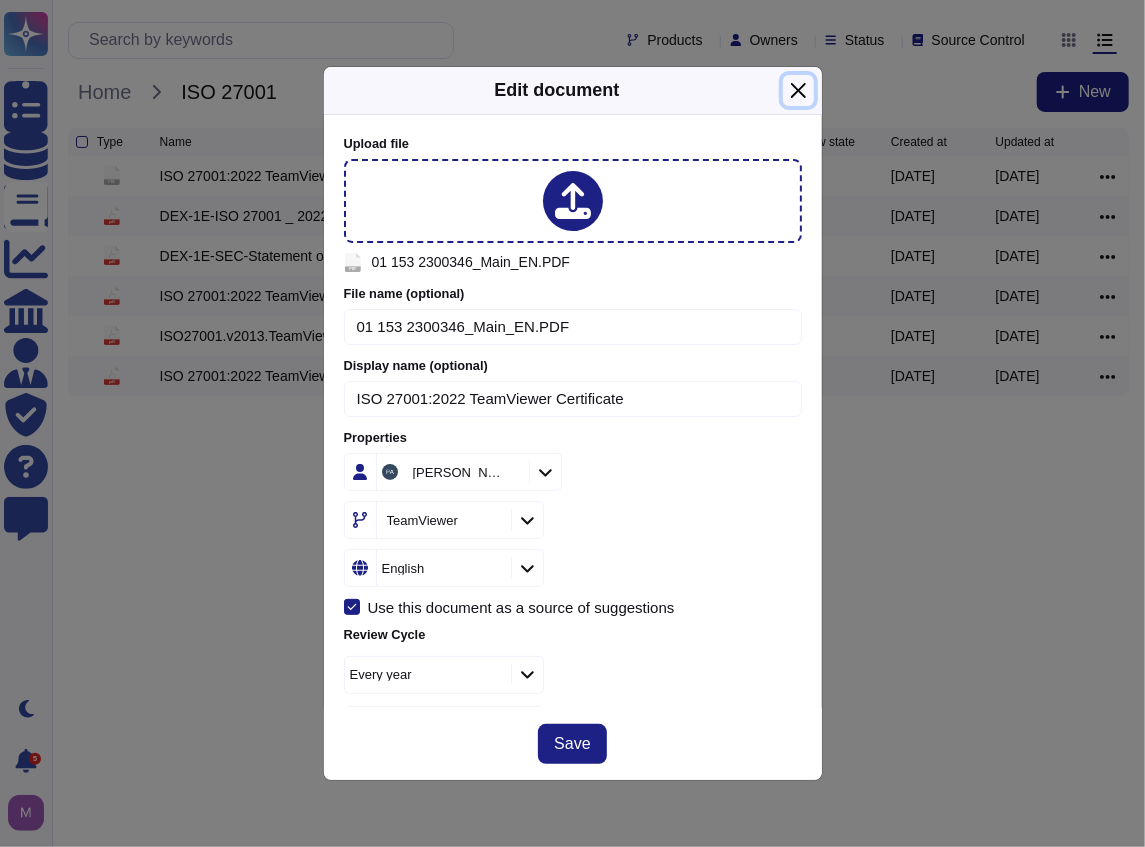 click at bounding box center (798, 90) 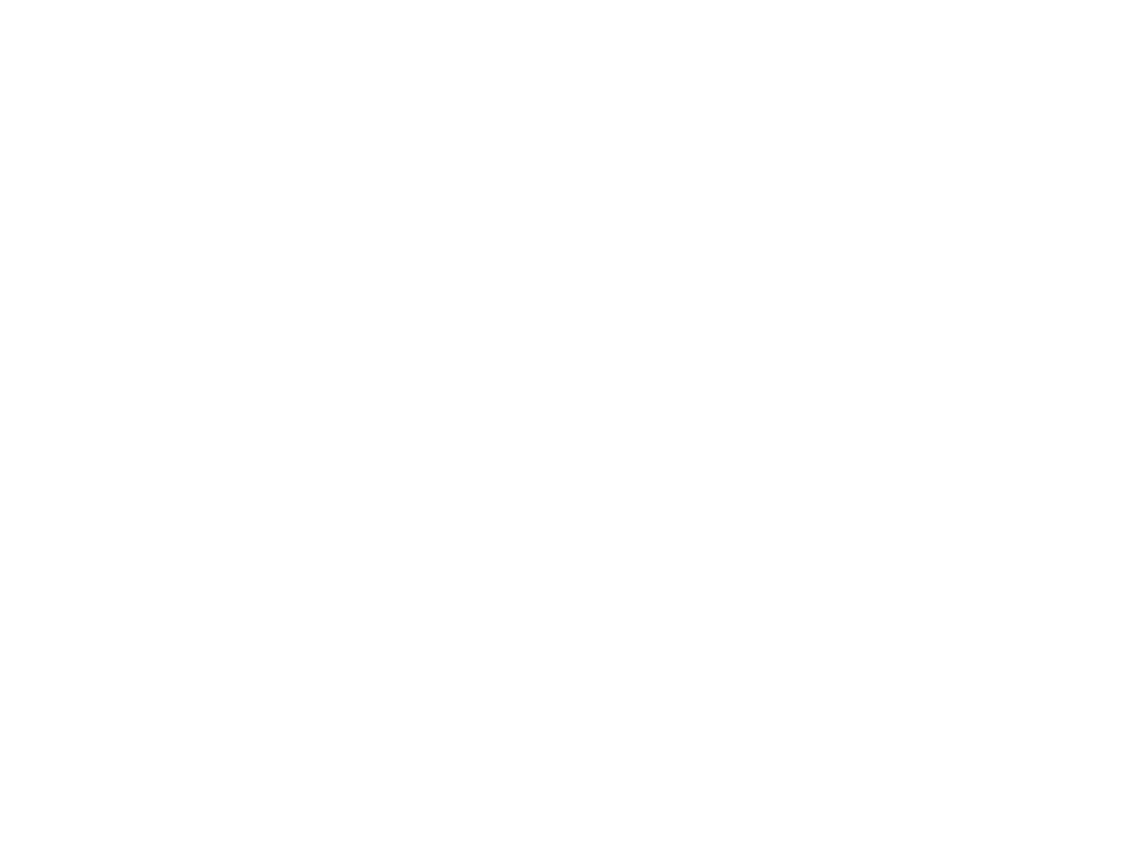 scroll, scrollTop: 0, scrollLeft: 0, axis: both 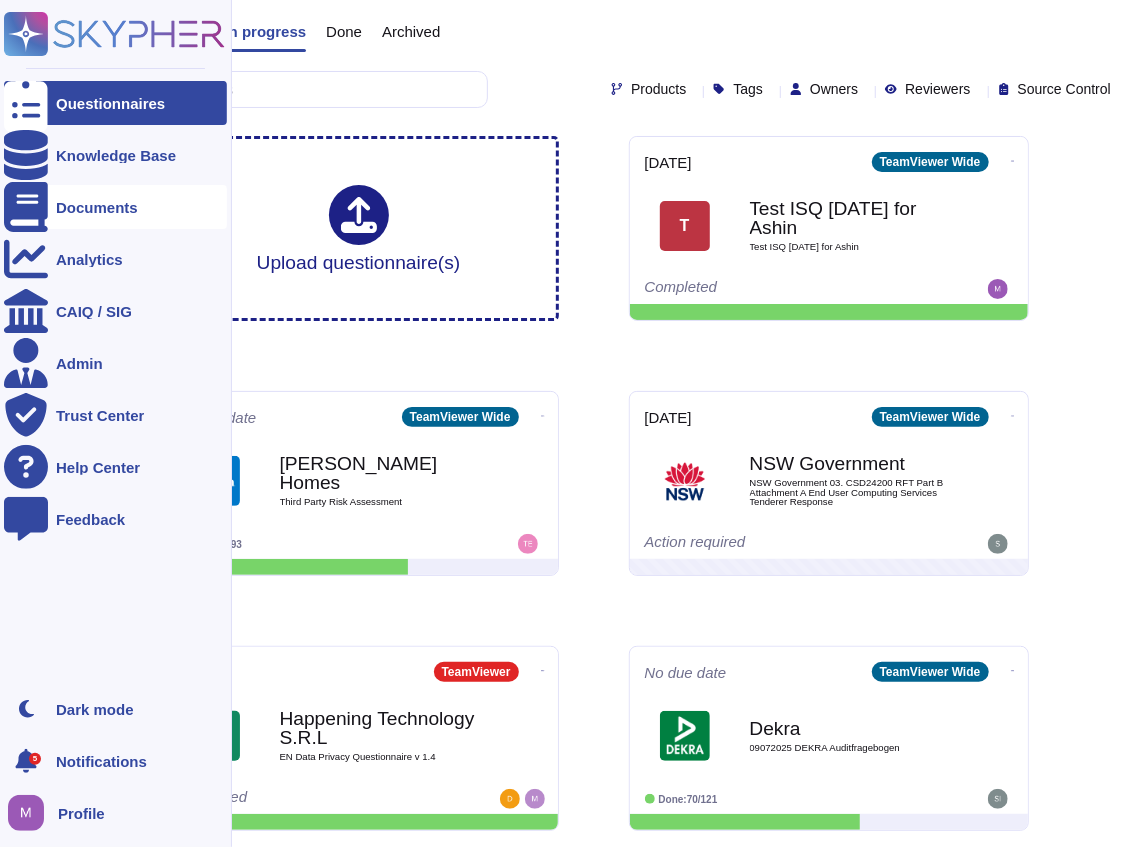 click on "Documents" at bounding box center (97, 207) 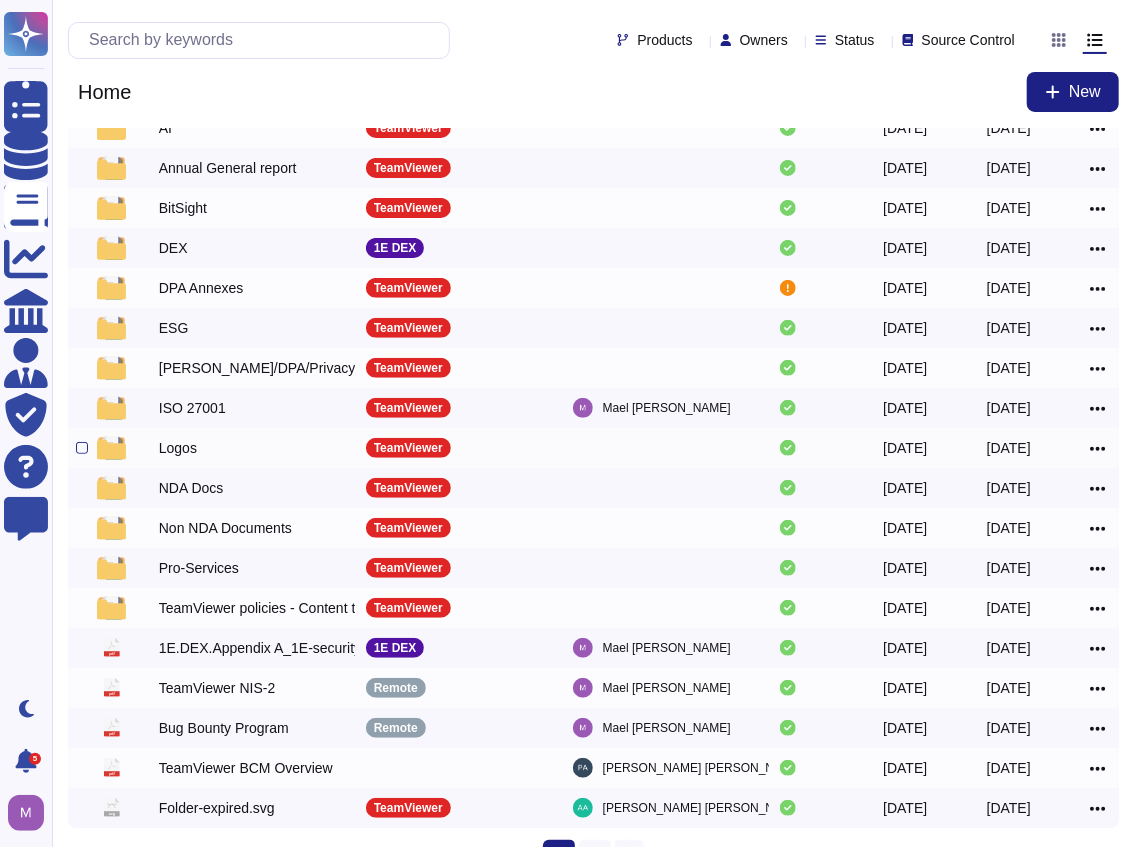 scroll, scrollTop: 133, scrollLeft: 0, axis: vertical 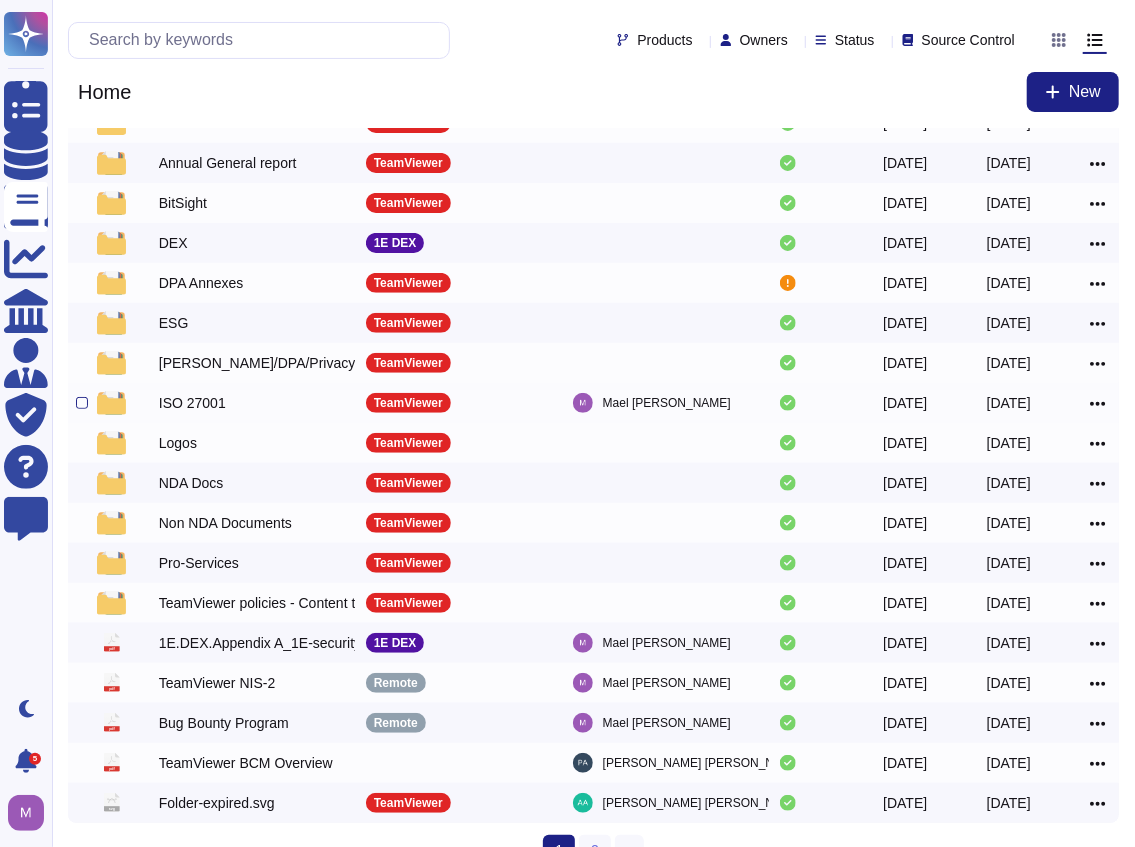 click on "ISO 27001" at bounding box center (192, 403) 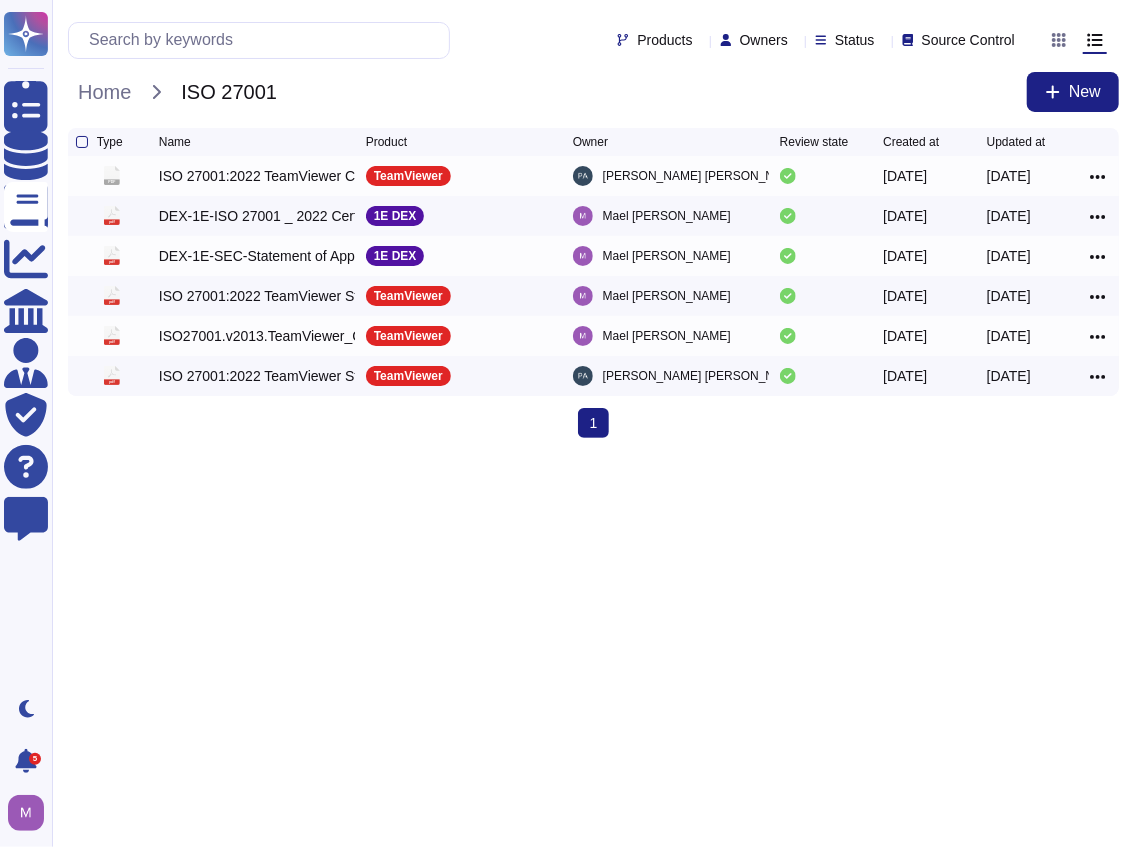 scroll, scrollTop: 0, scrollLeft: 0, axis: both 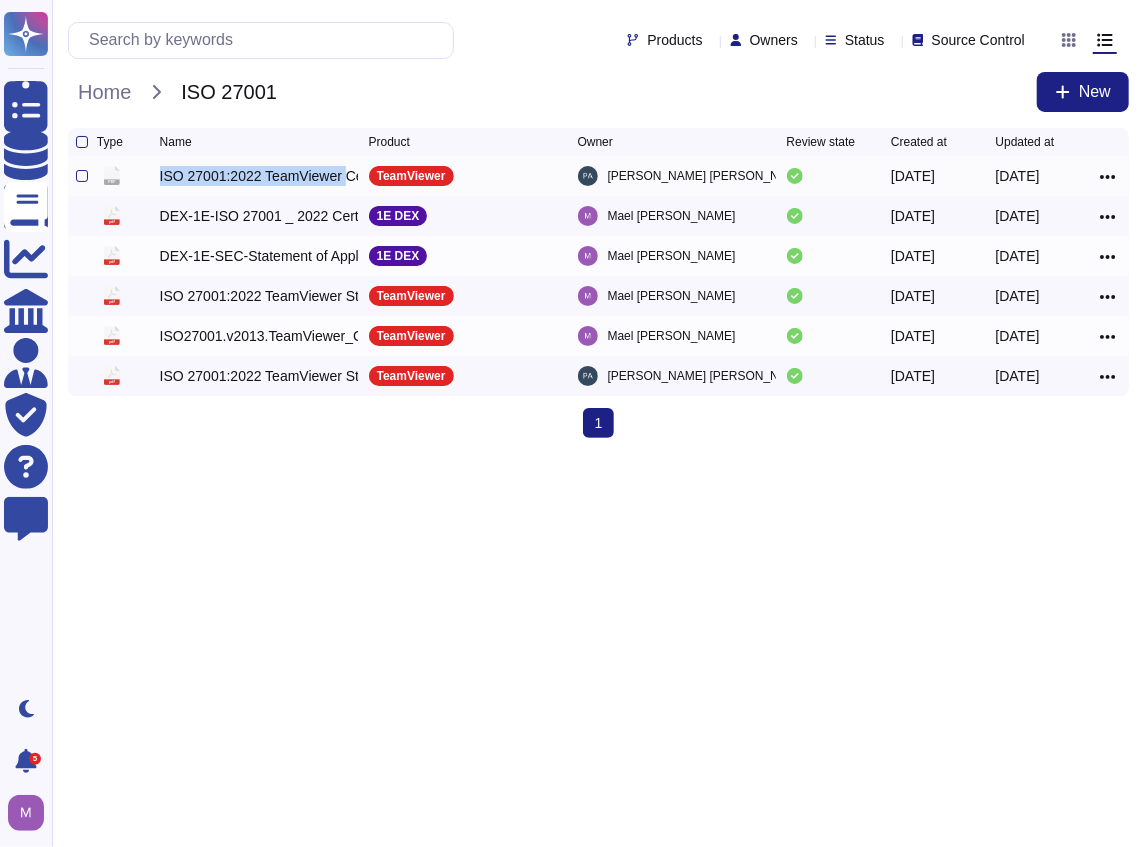 drag, startPoint x: 149, startPoint y: 184, endPoint x: 338, endPoint y: 178, distance: 189.09521 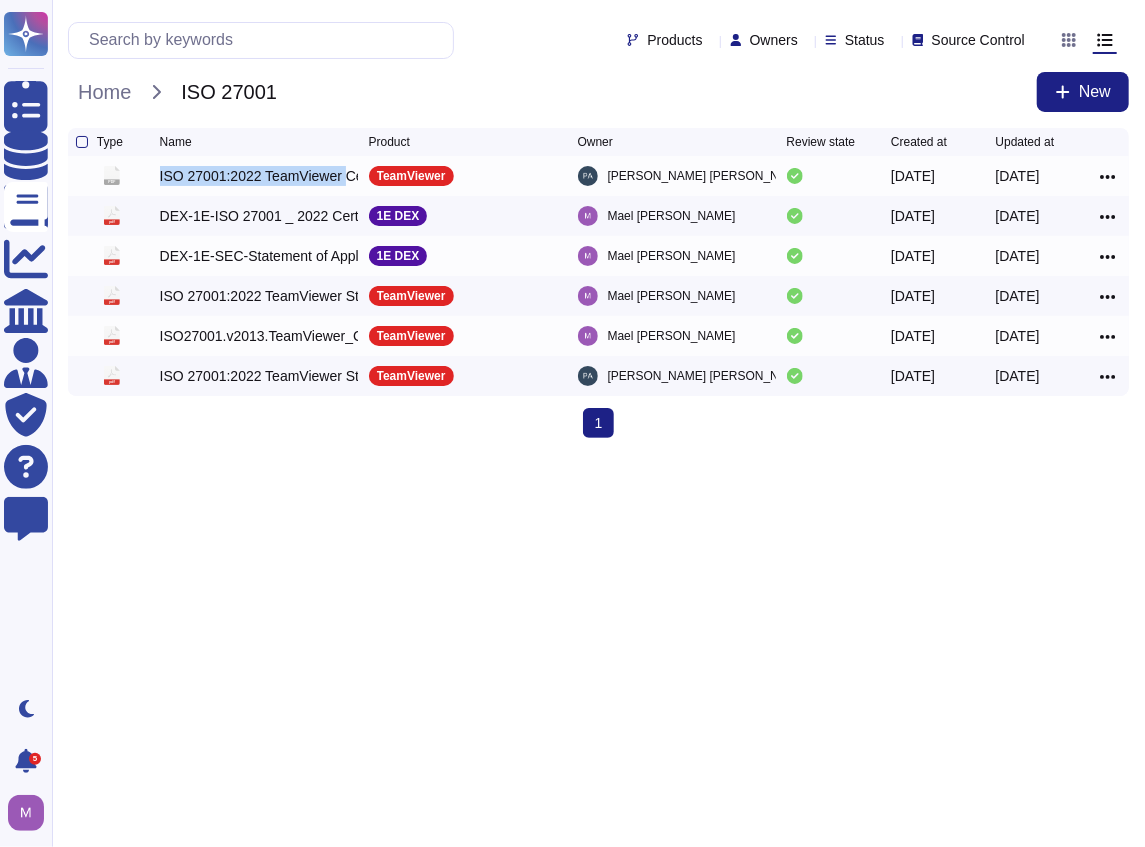 copy on "ISO 27001:2022 TeamViewer" 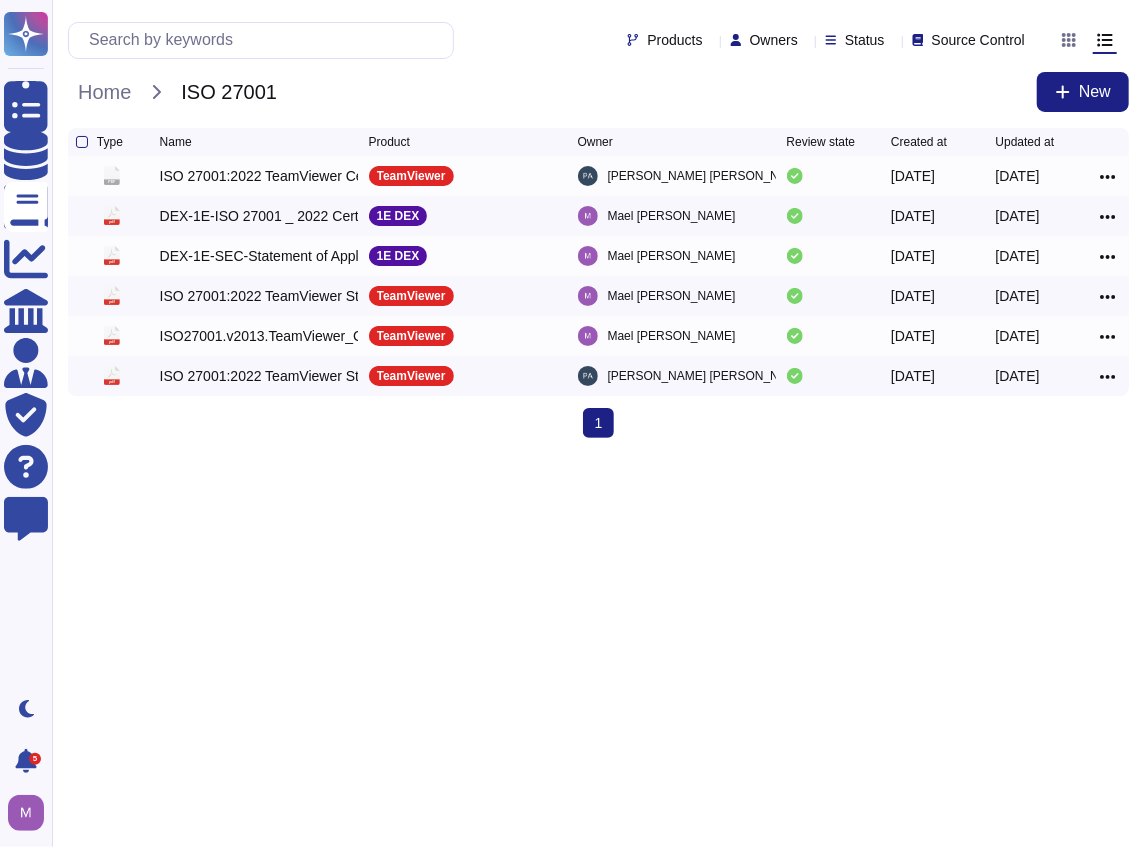 click on "Products Owners Status Source Control" at bounding box center [598, 40] 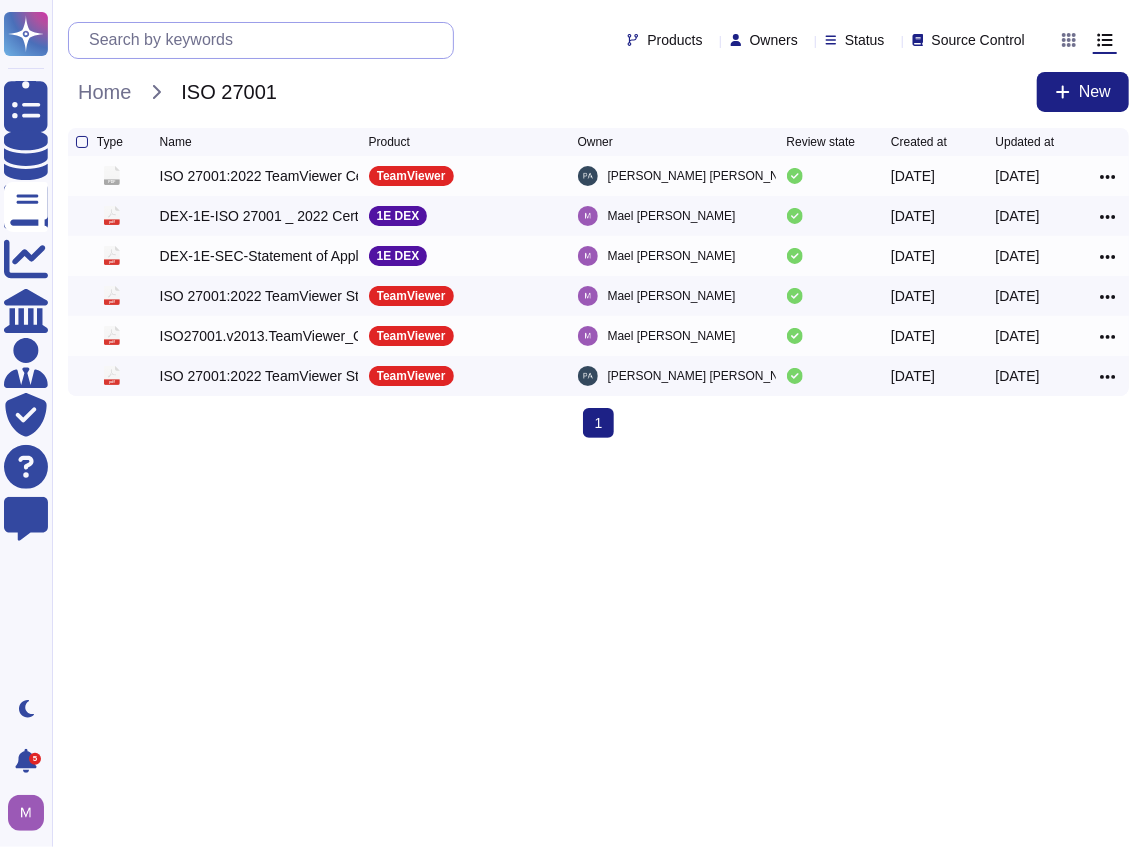 click at bounding box center (266, 40) 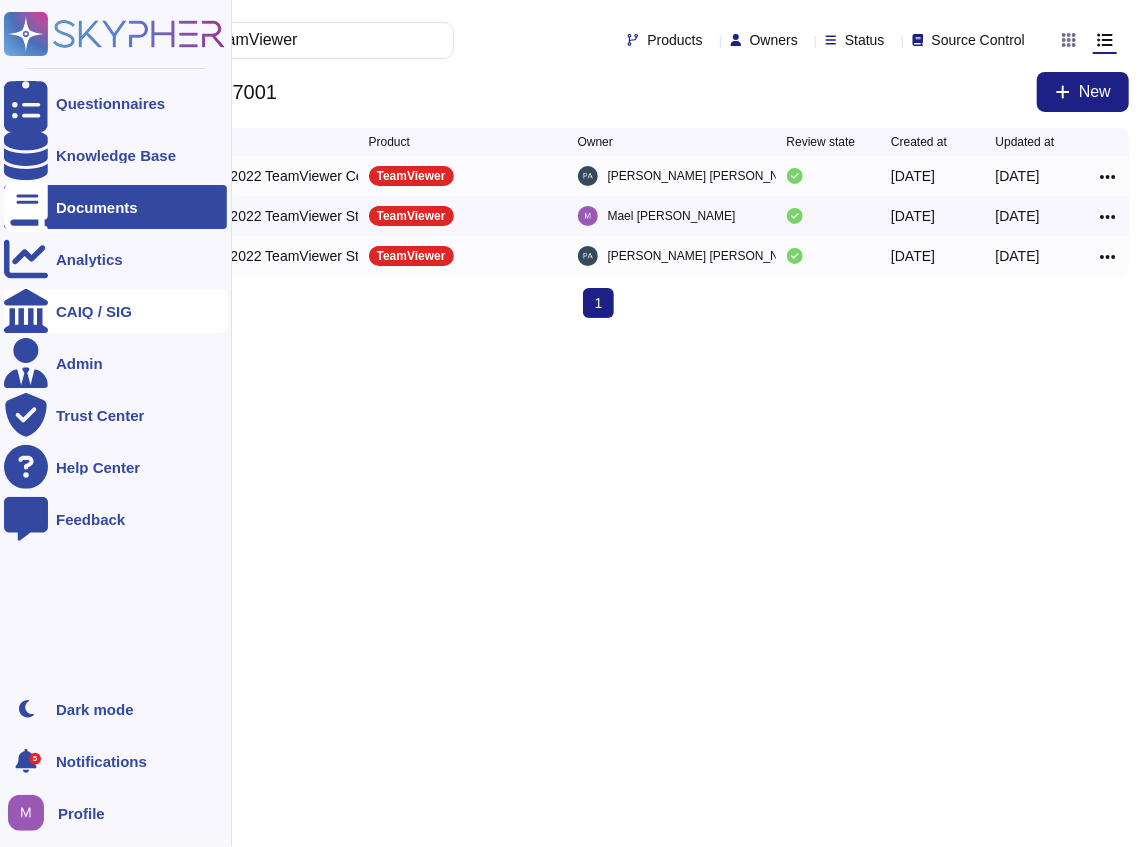 type on "ISO 27001:2022 TeamViewer" 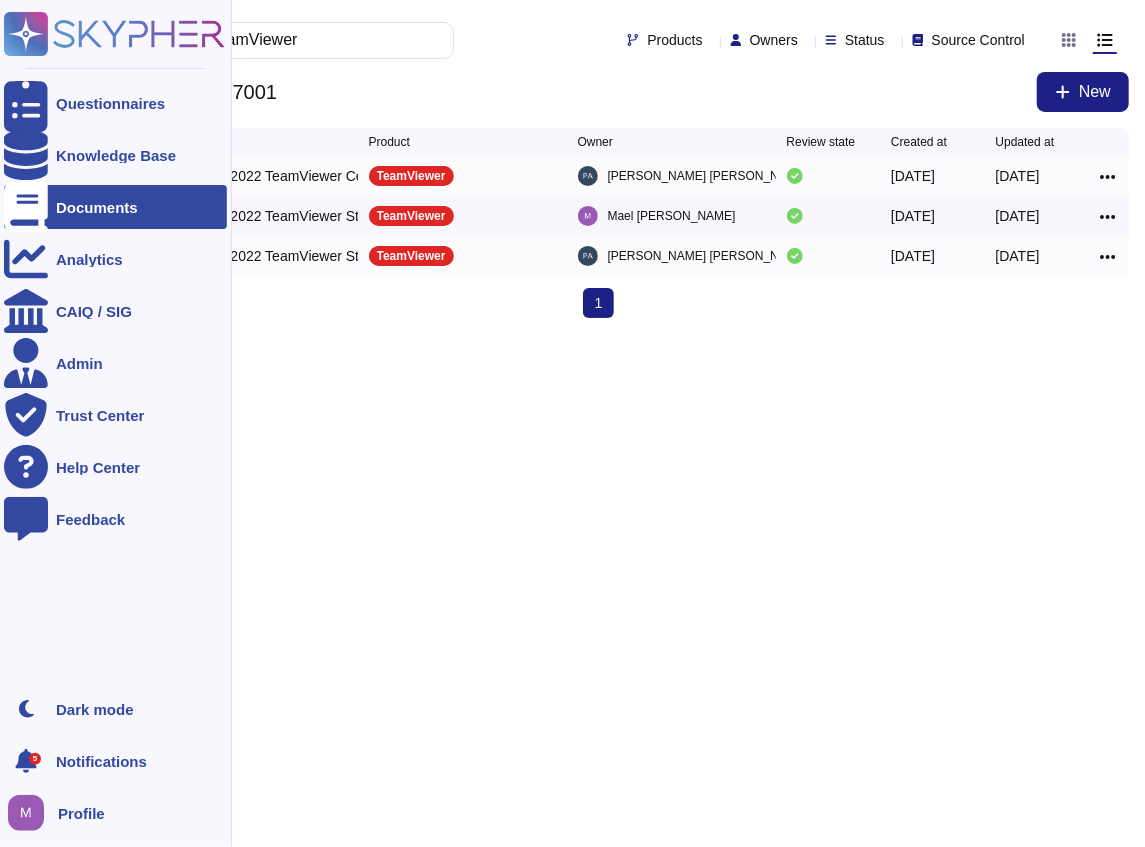 click on "Documents" at bounding box center [115, 207] 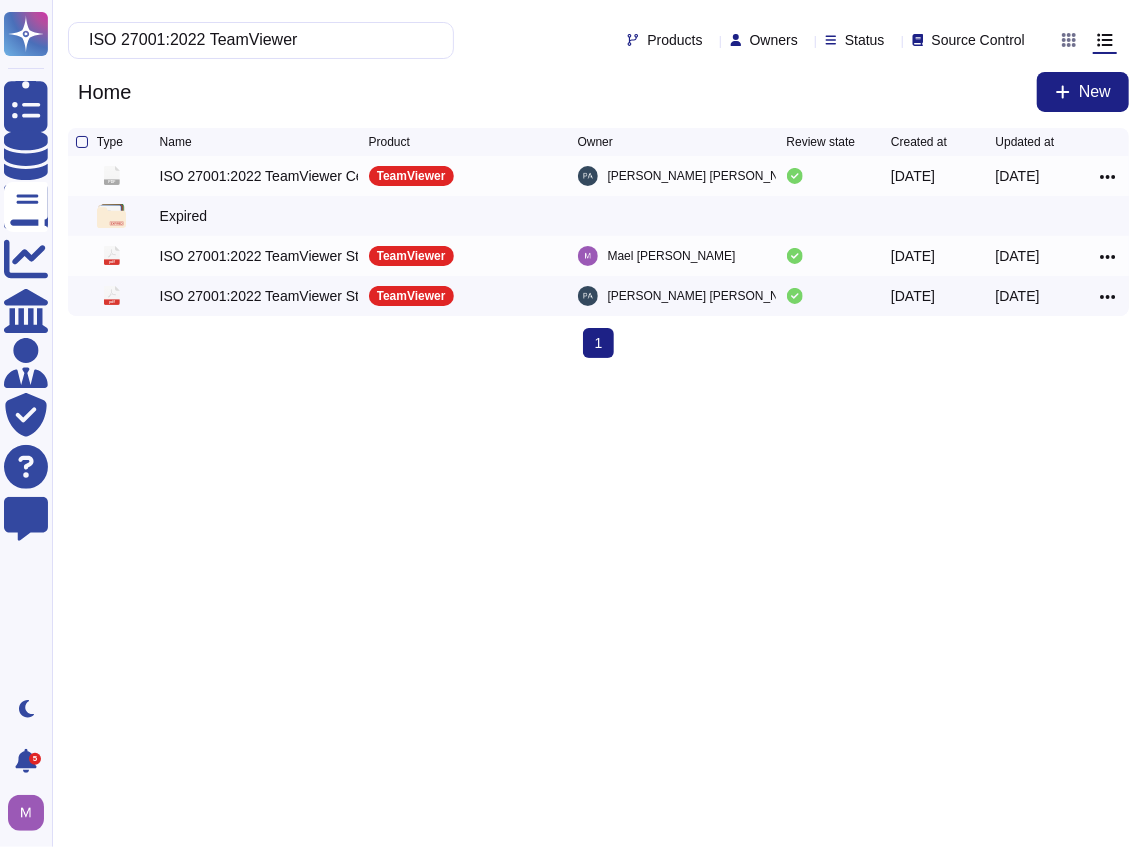 click on "Questionnaires Knowledge Base Documents Analytics CAIQ / SIG Admin Trust Center Help Center Feedback Dark mode 5 Notifications Profile ISO 27001:2022 TeamViewer Products Owners Status Source Control Home New Type Name Product Owner Review state Created at Updated at PDF ISO 27001:2022 TeamViewer Certificate TeamViewer [PERSON_NAME] [DATE] [DATE] Expired pdf ISO 27001:2022 TeamViewer Statement of Applicability TeamViewer [PERSON_NAME] [DATE] [DATE] pdf ISO 27001:2022 TeamViewer Statement of Applicability TeamViewer [PERSON_NAME] [DATE] [DATE] 1 (current)" at bounding box center [572, 187] 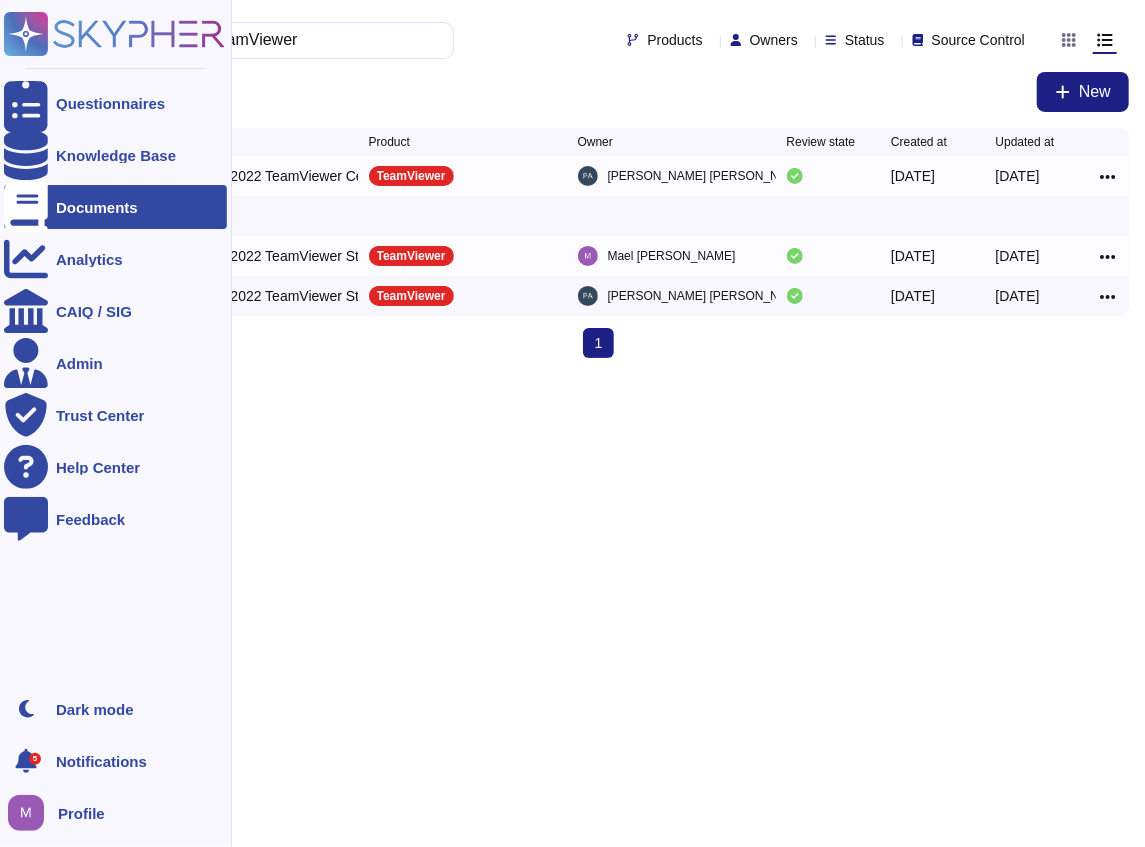 click at bounding box center (26, 207) 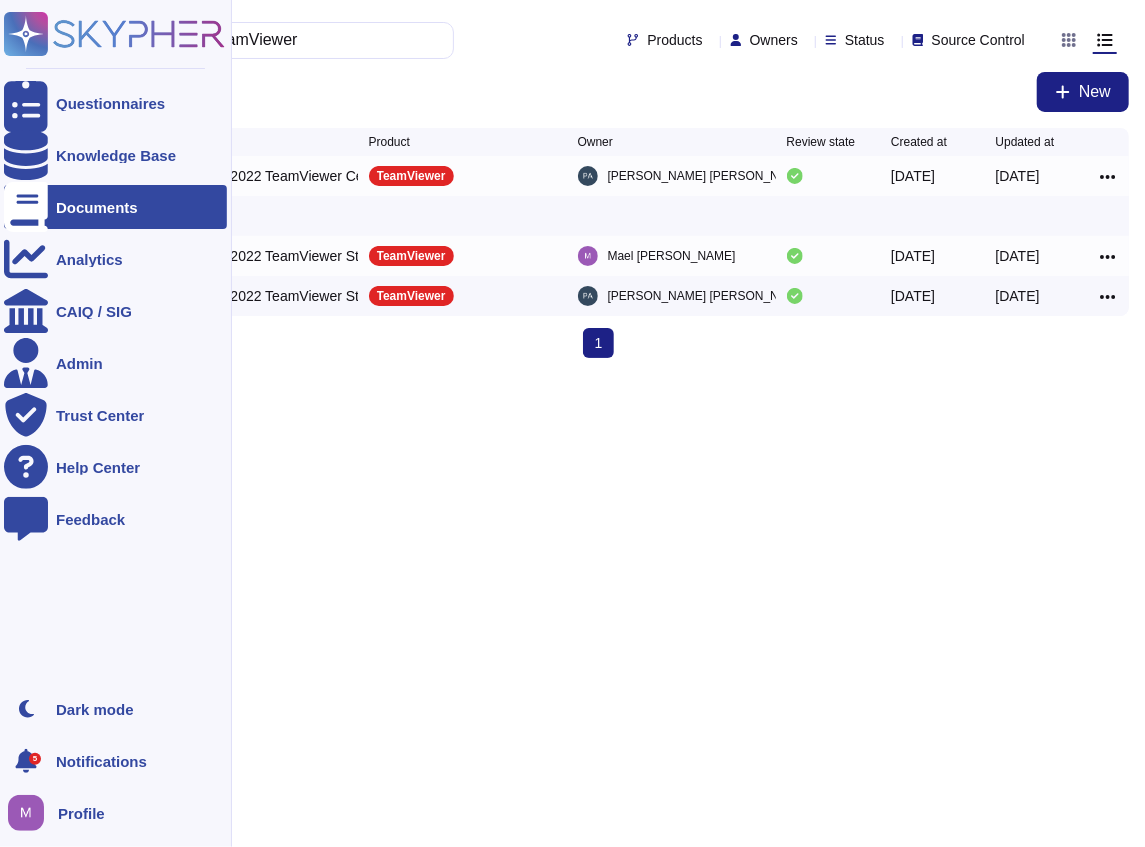 click on "Documents" at bounding box center [97, 207] 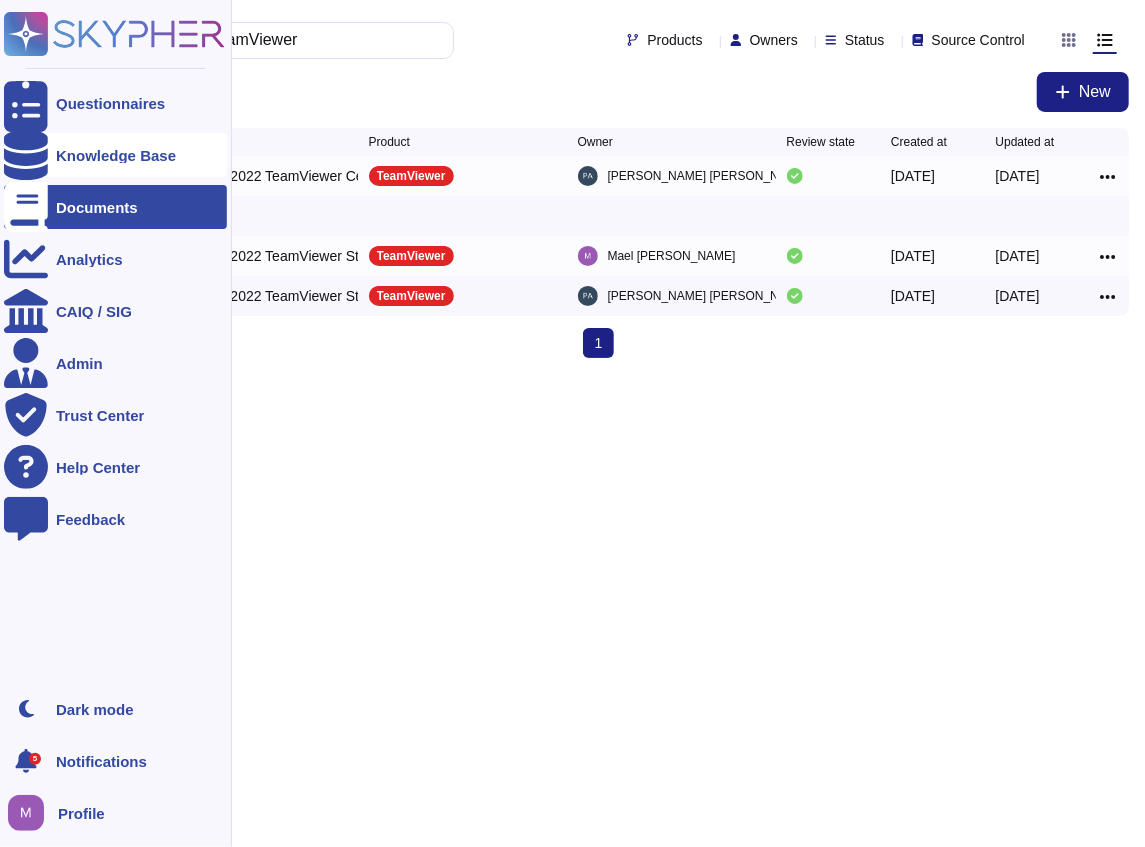 click on "Knowledge Base" at bounding box center [115, 155] 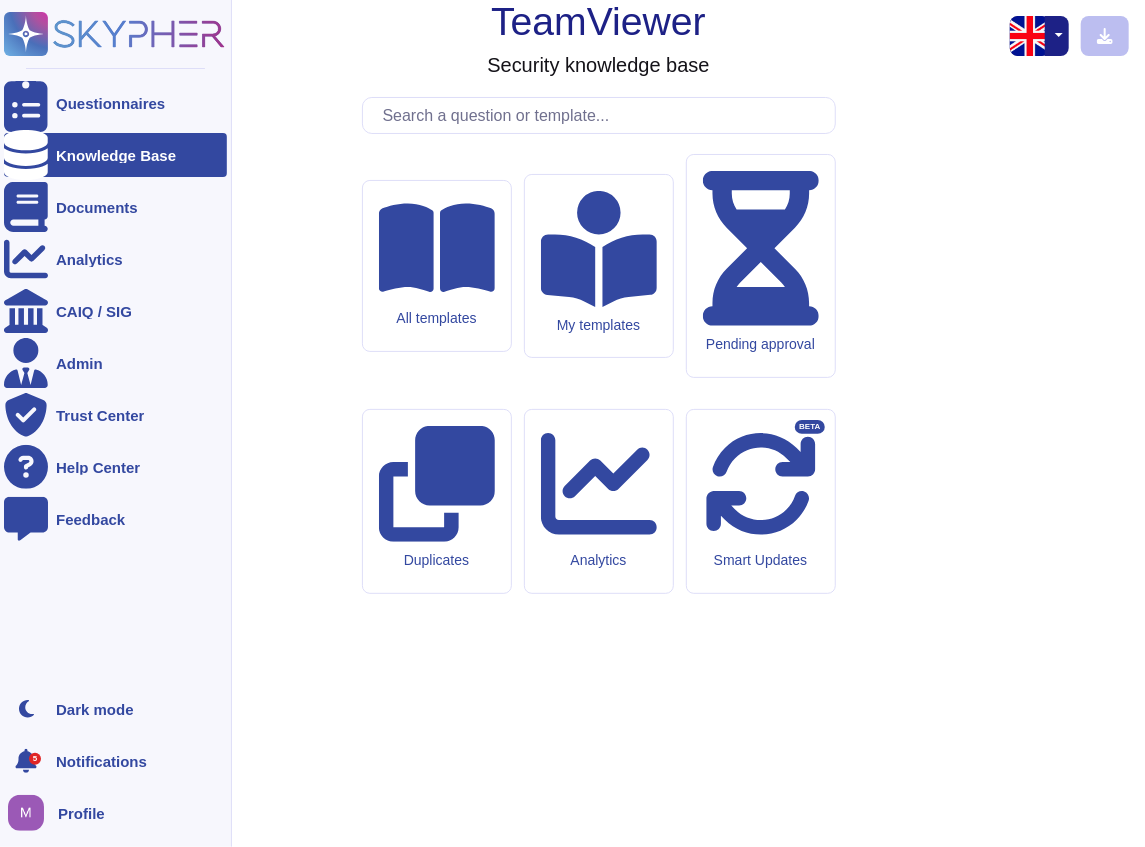 click on "Knowledge Base" at bounding box center [115, 155] 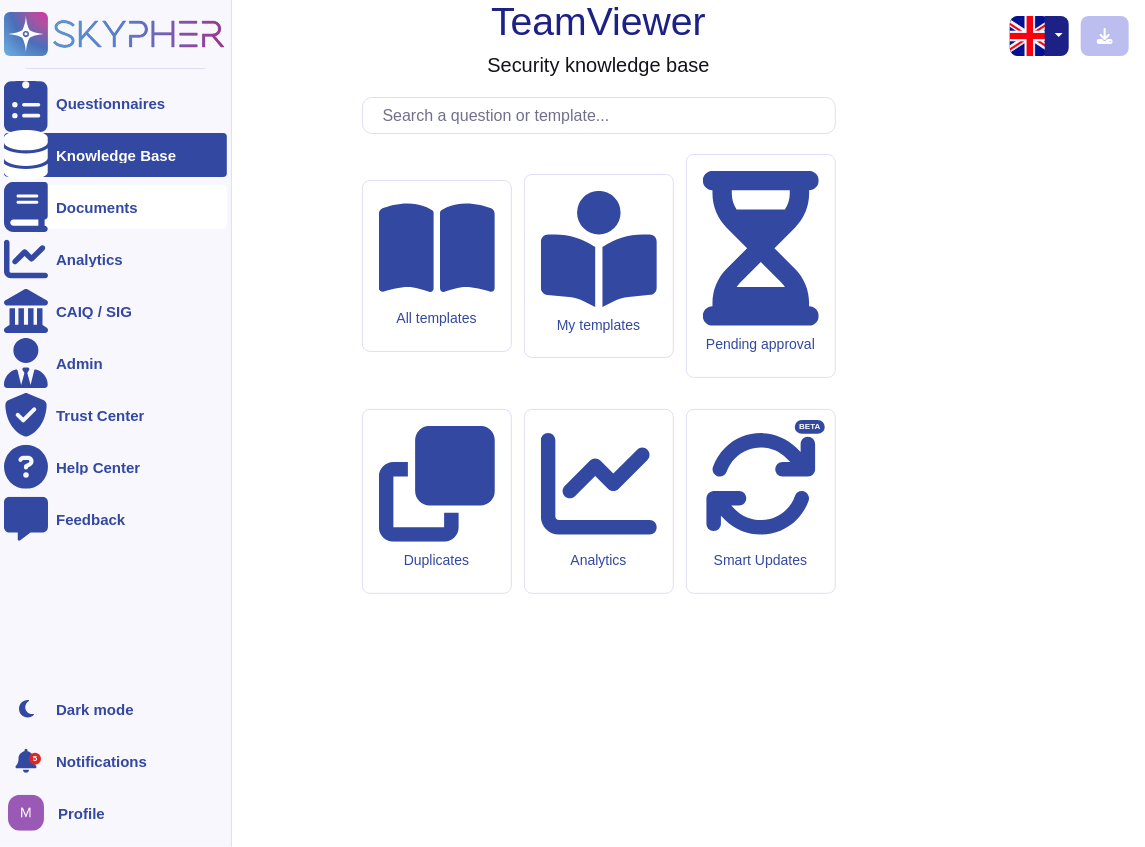 click on "Documents" at bounding box center (115, 207) 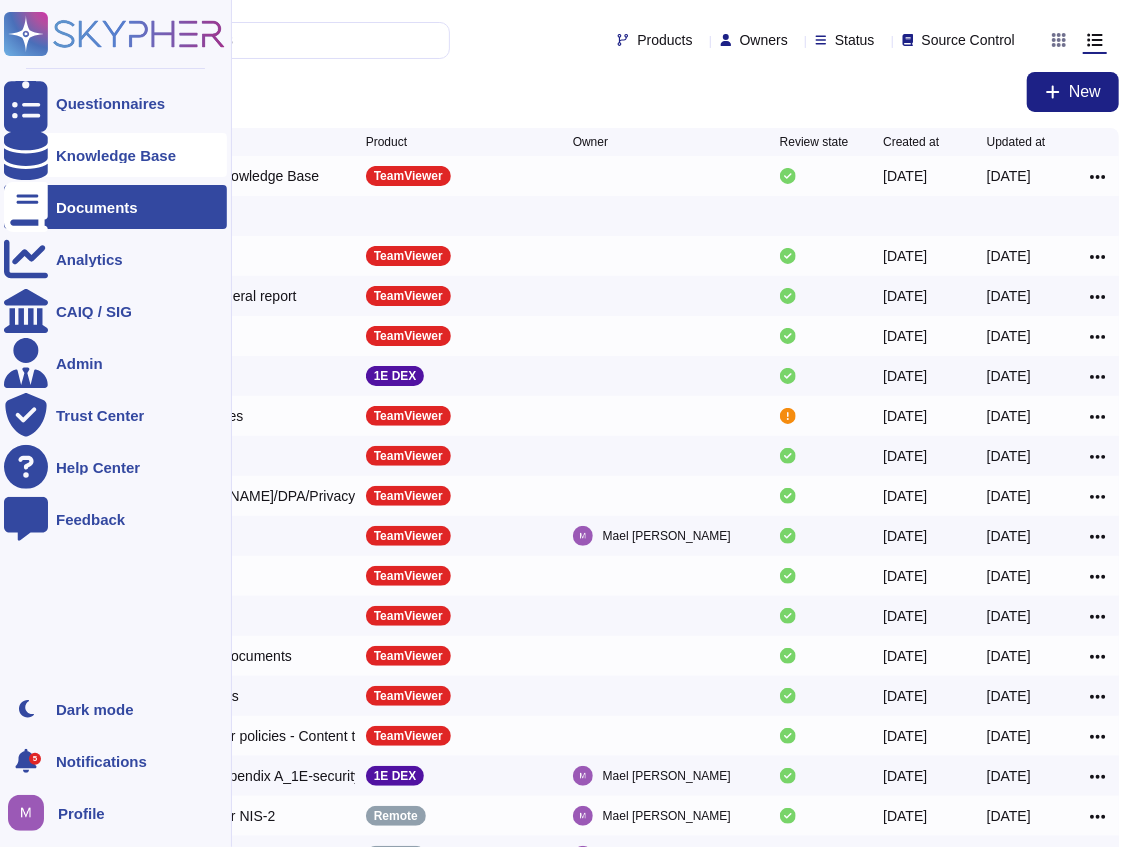 click on "Knowledge Base" at bounding box center [116, 155] 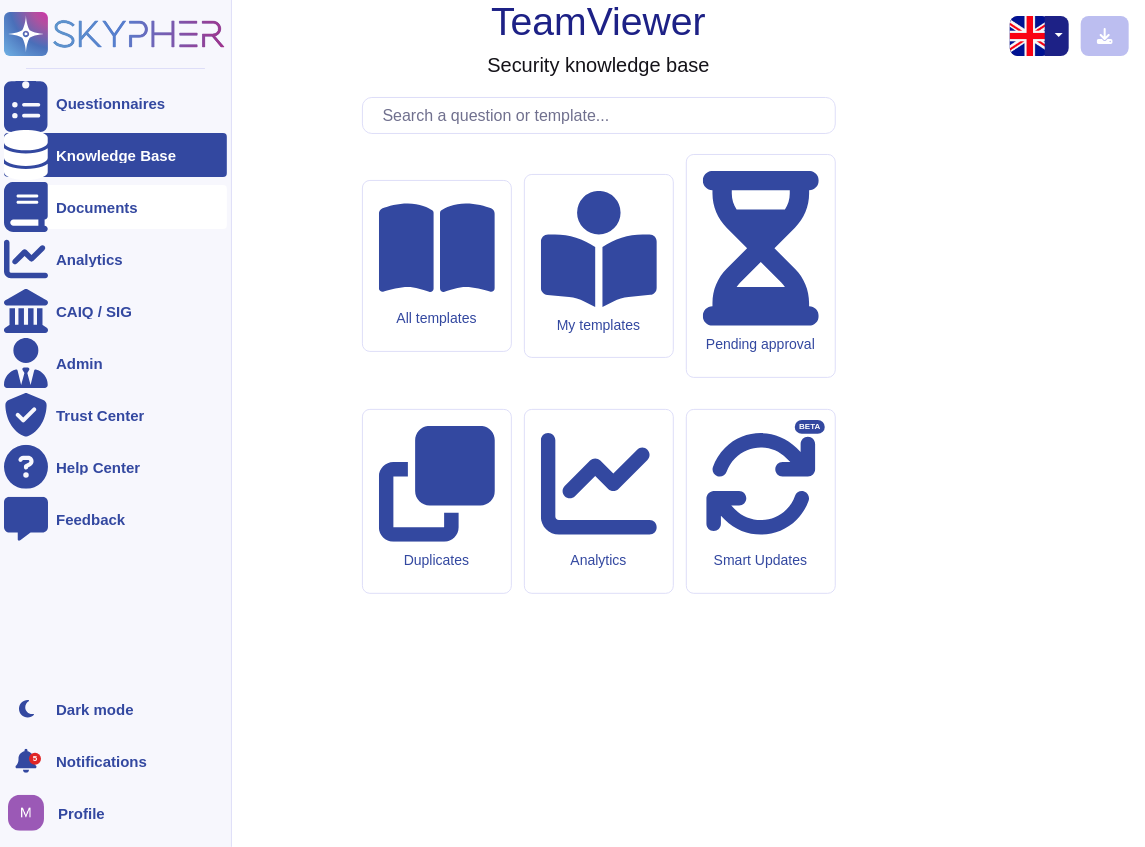 click on "Documents" at bounding box center (97, 207) 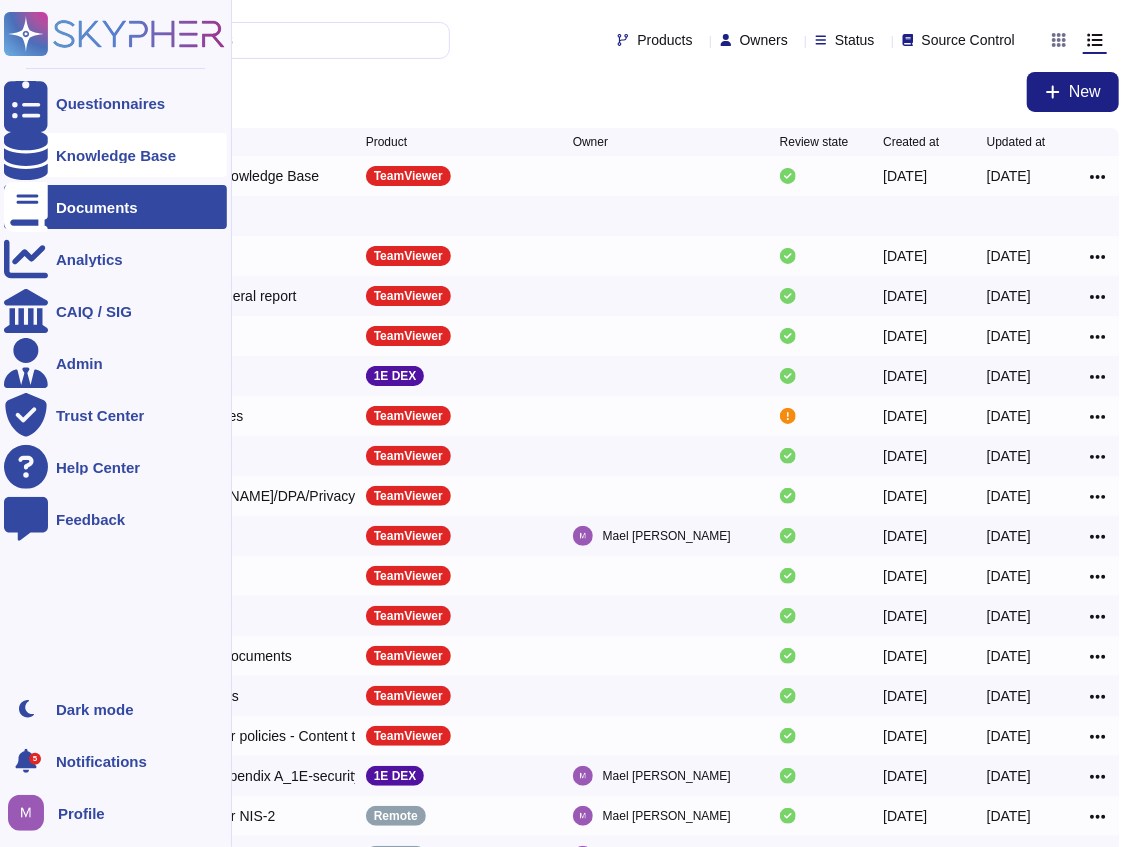 click on "Knowledge Base" at bounding box center (115, 155) 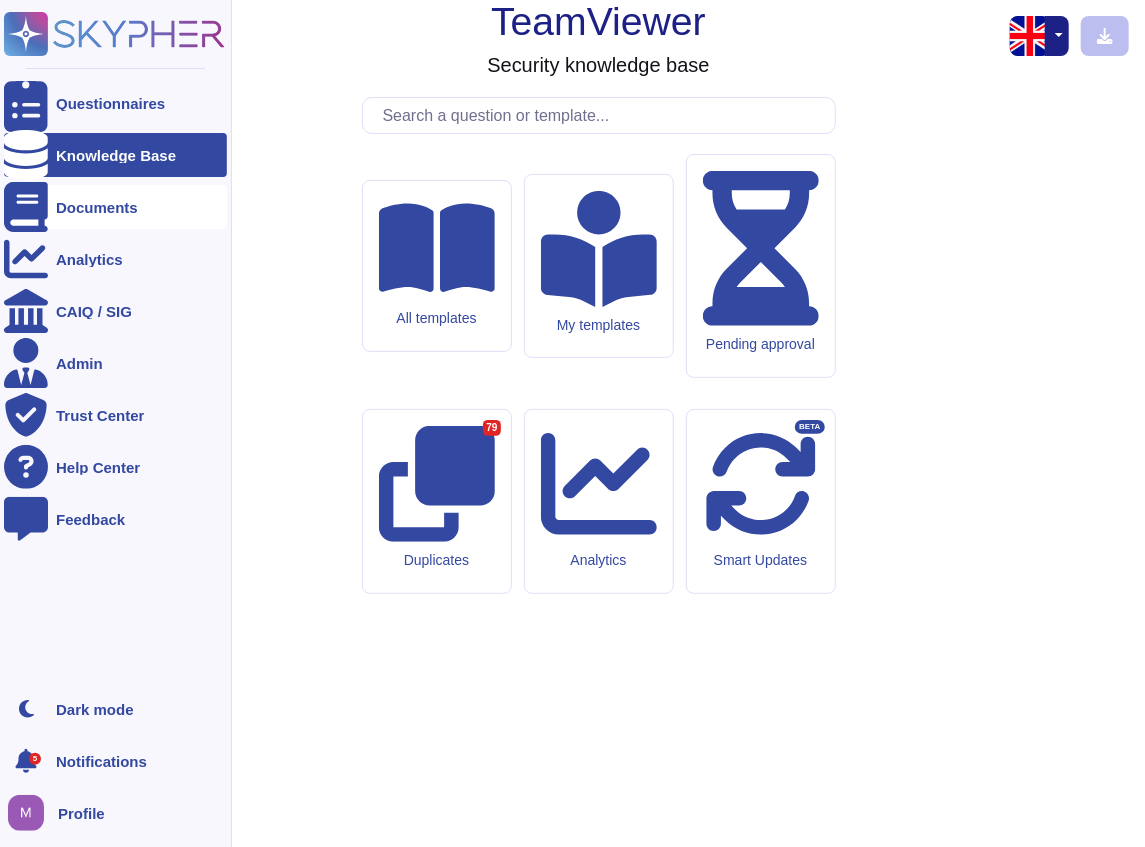 click on "Documents" at bounding box center (97, 207) 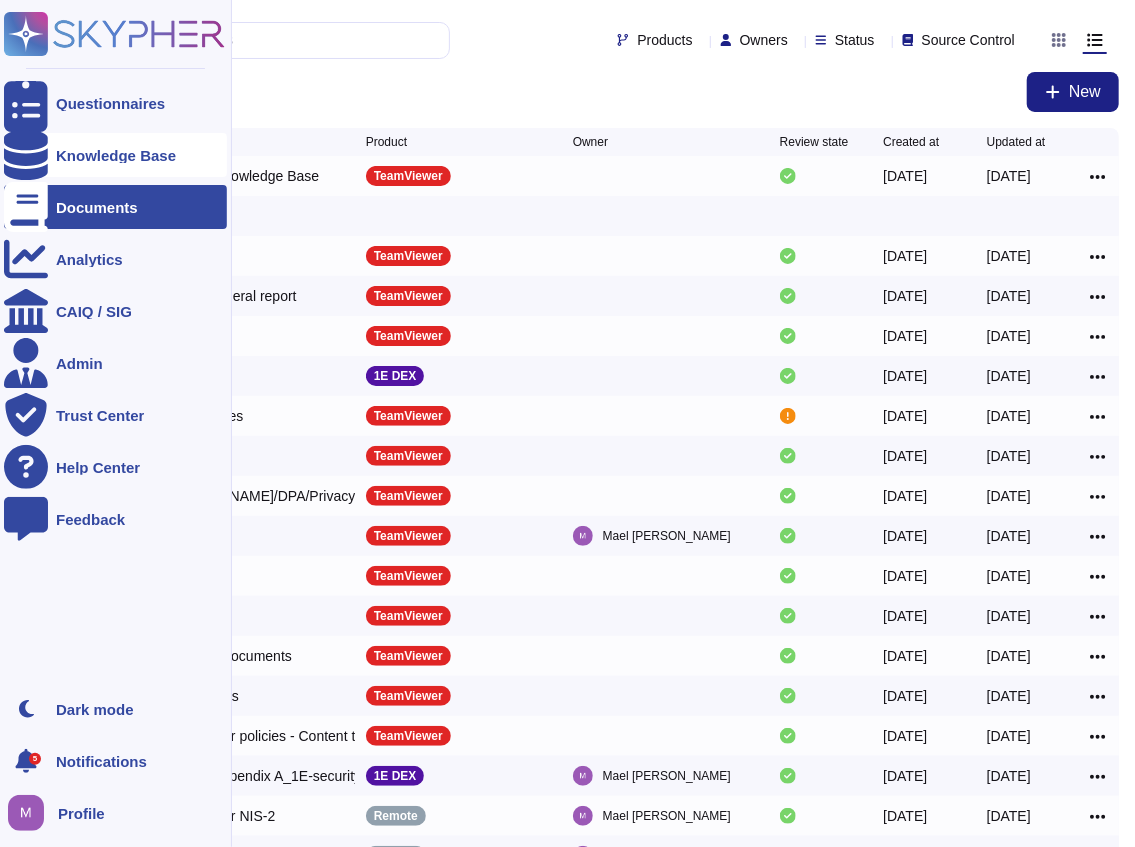 click on "Knowledge Base" at bounding box center [116, 155] 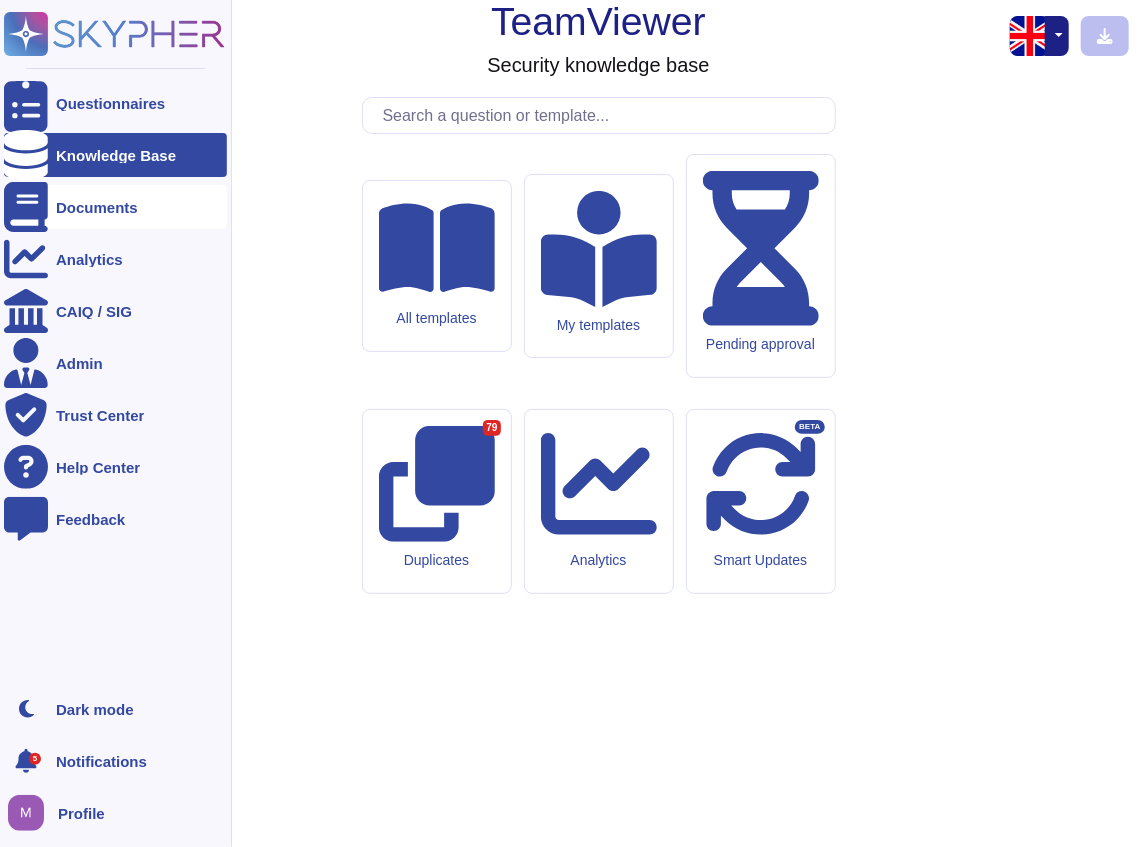 click on "Documents" at bounding box center (115, 207) 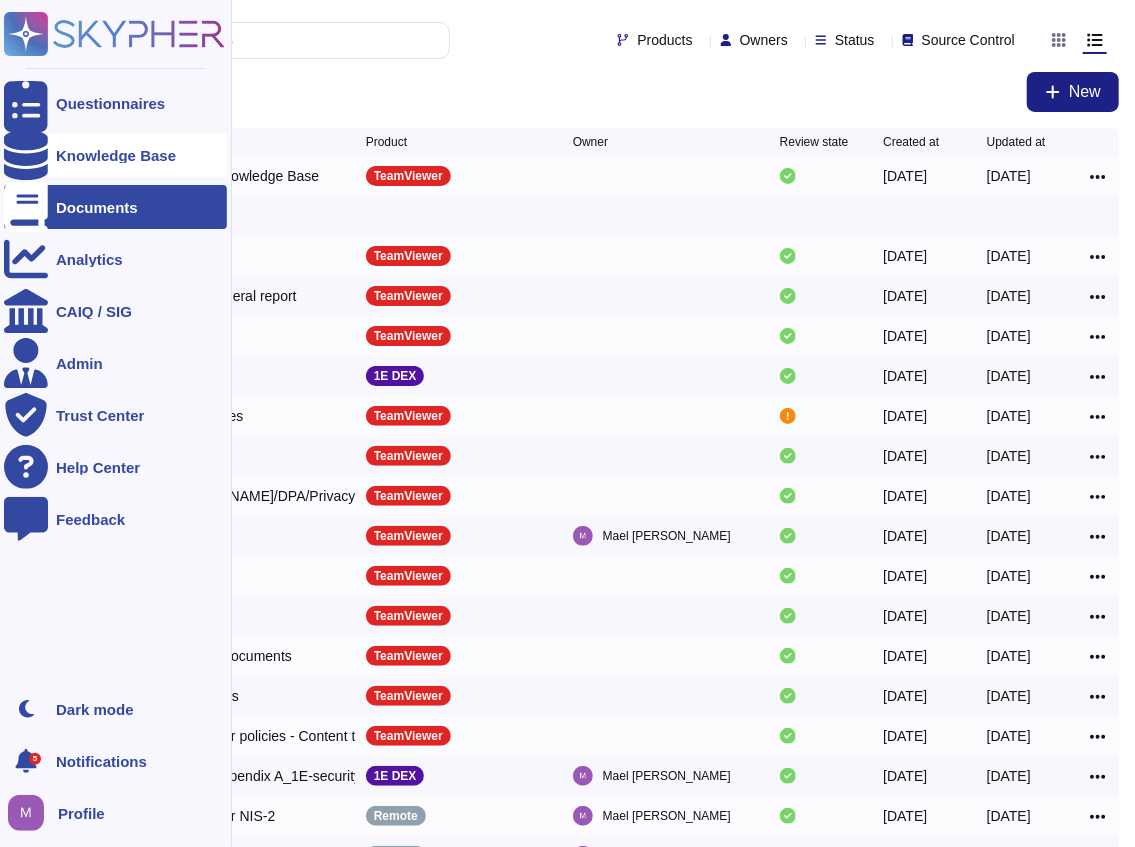 click on "Knowledge Base" at bounding box center [115, 155] 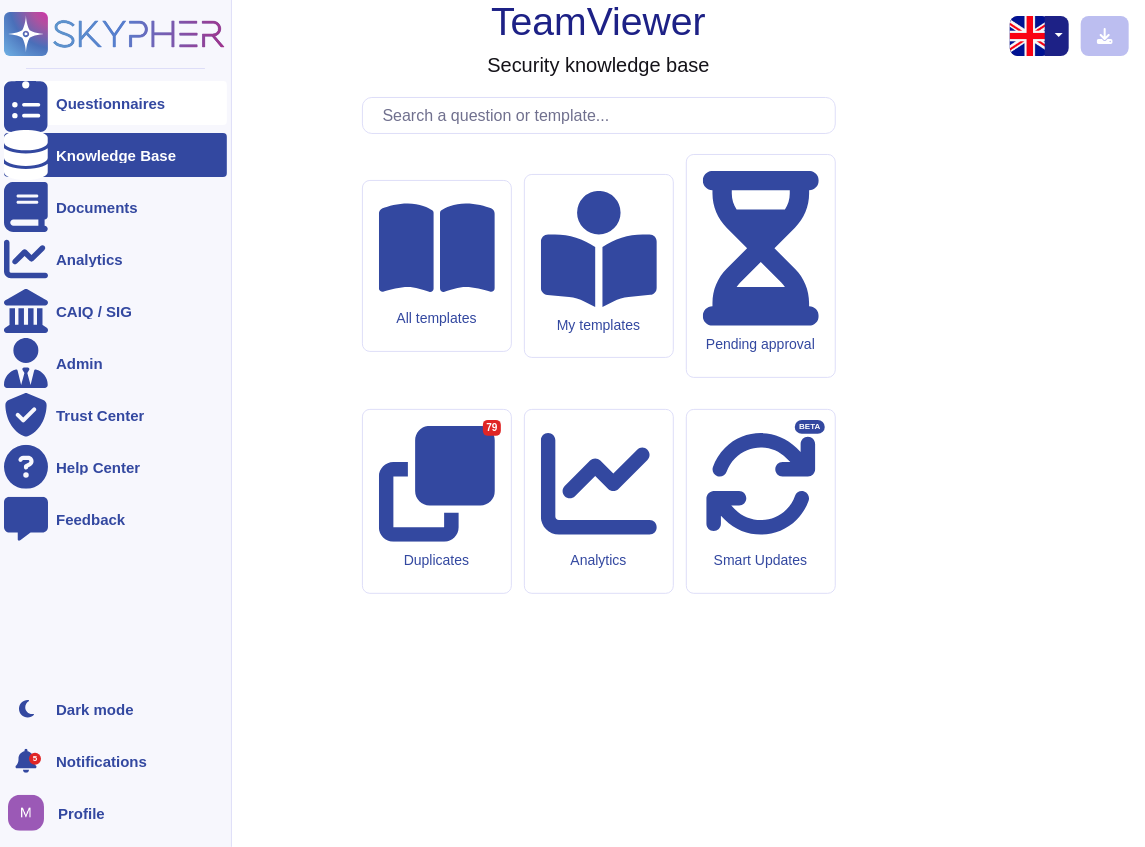 click on "Questionnaires" at bounding box center [110, 103] 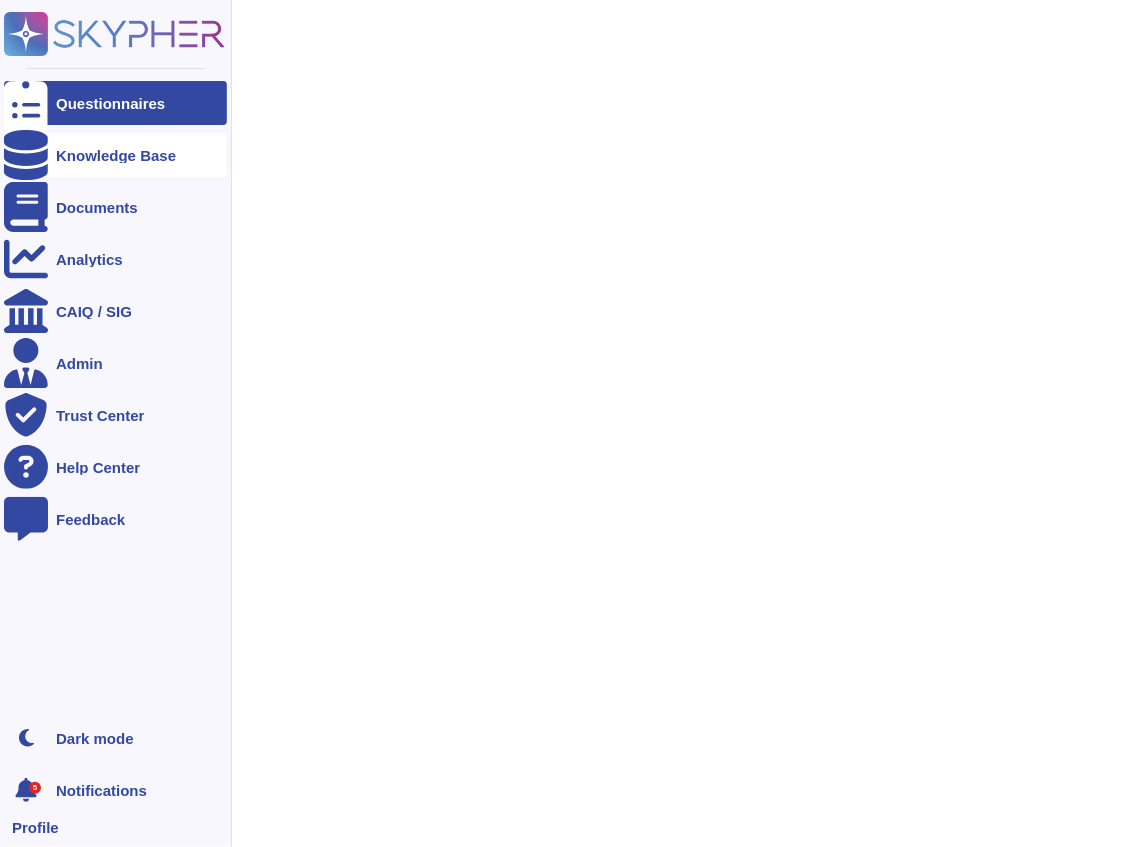 click on "Knowledge Base" at bounding box center (115, 155) 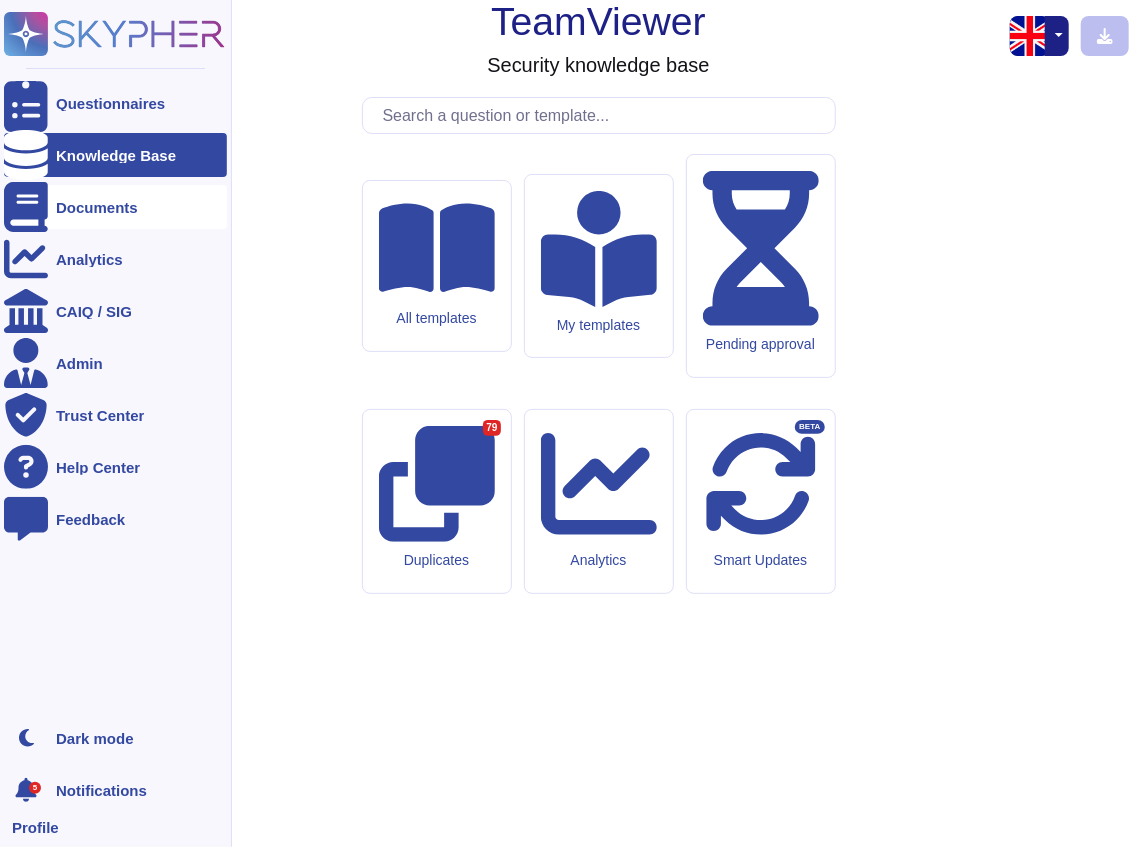 click on "Questionnaires Knowledge Base Documents Analytics CAIQ / SIG Admin Trust Center Help Center Feedback" at bounding box center (115, 392) 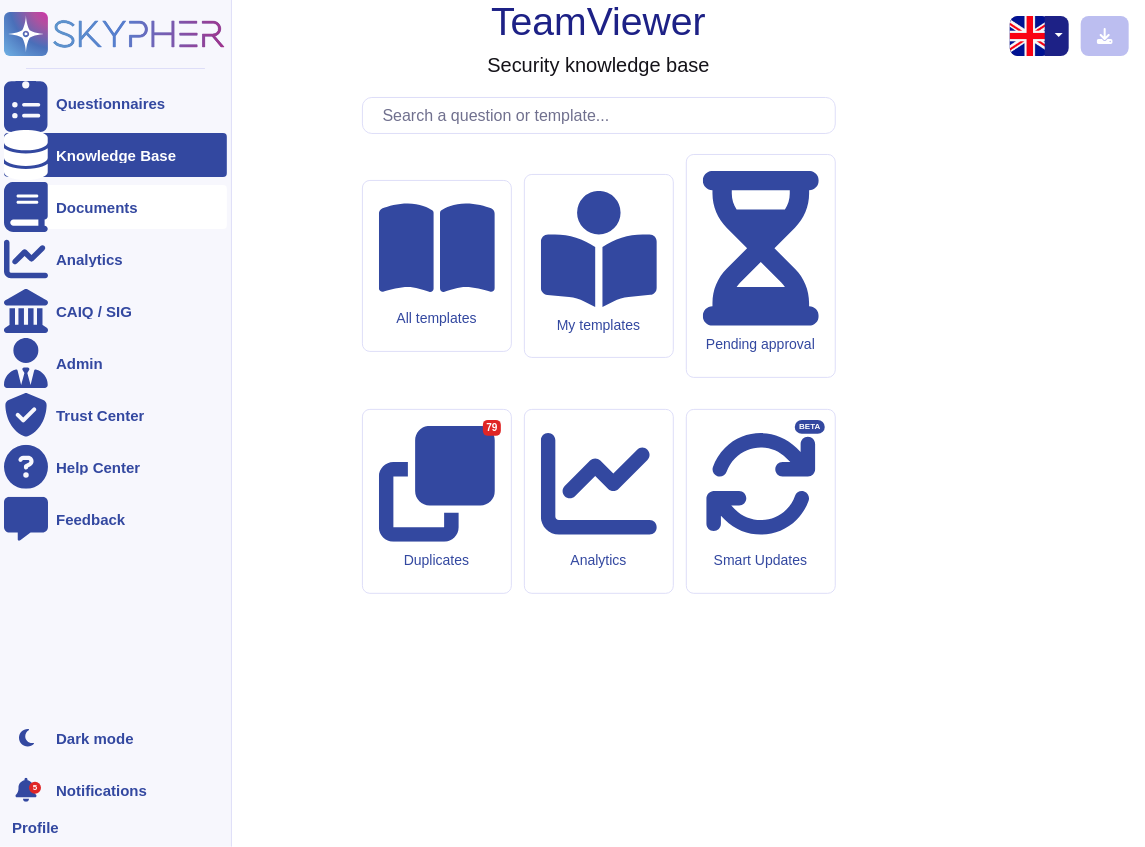 click on "Documents" at bounding box center [97, 207] 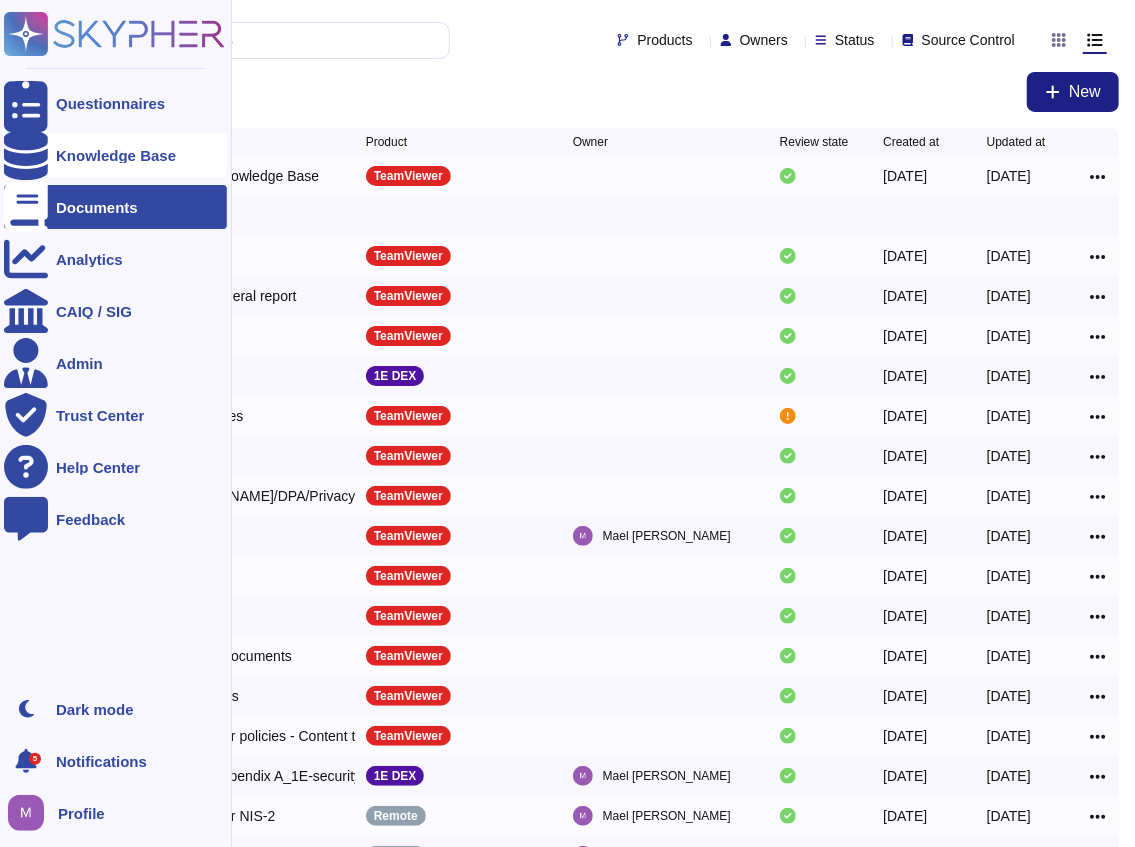 click on "Knowledge Base" at bounding box center (116, 155) 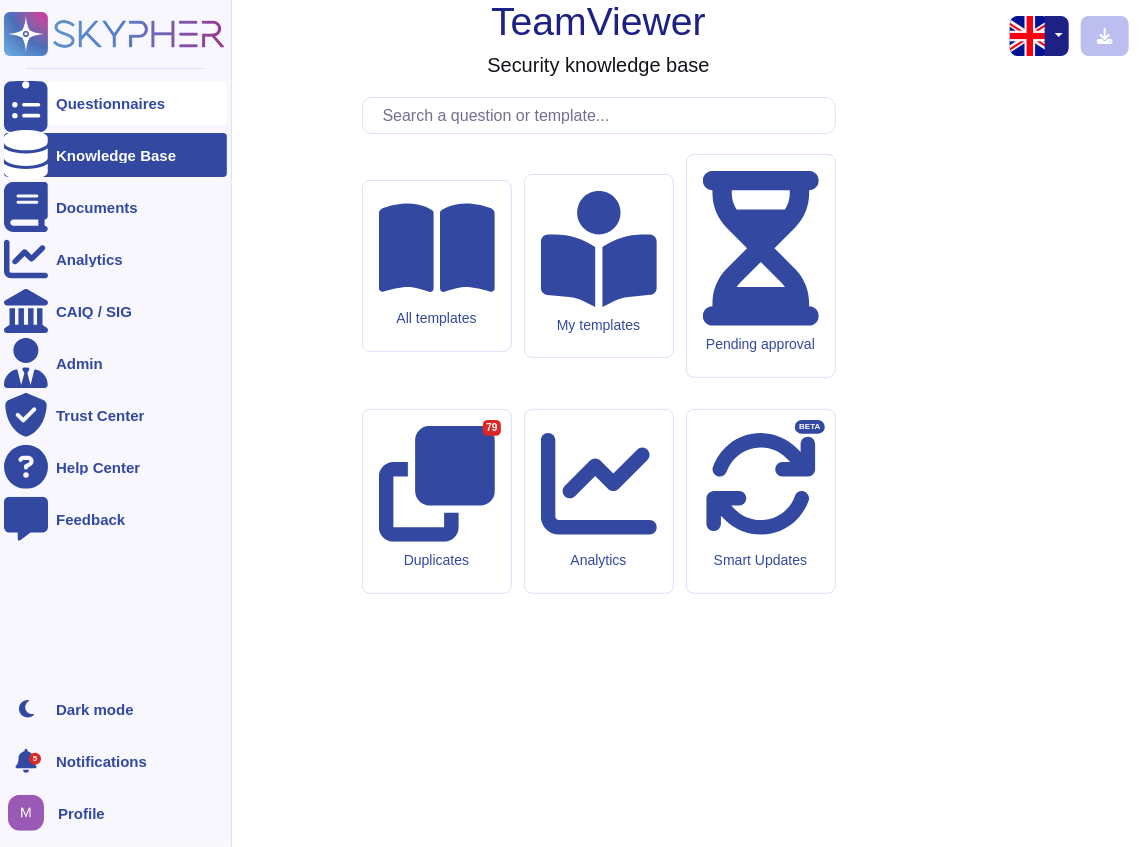 click on "Questionnaires" at bounding box center (115, 103) 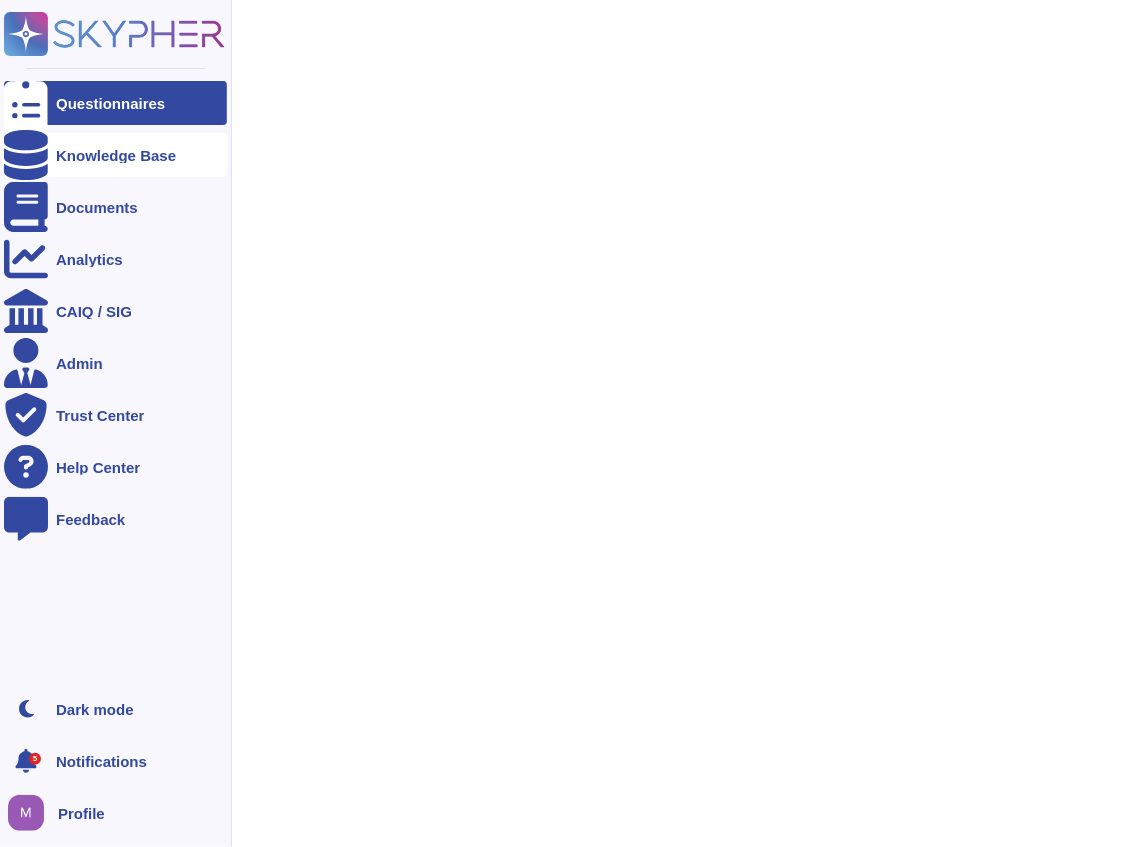 click on "Knowledge Base" at bounding box center [116, 155] 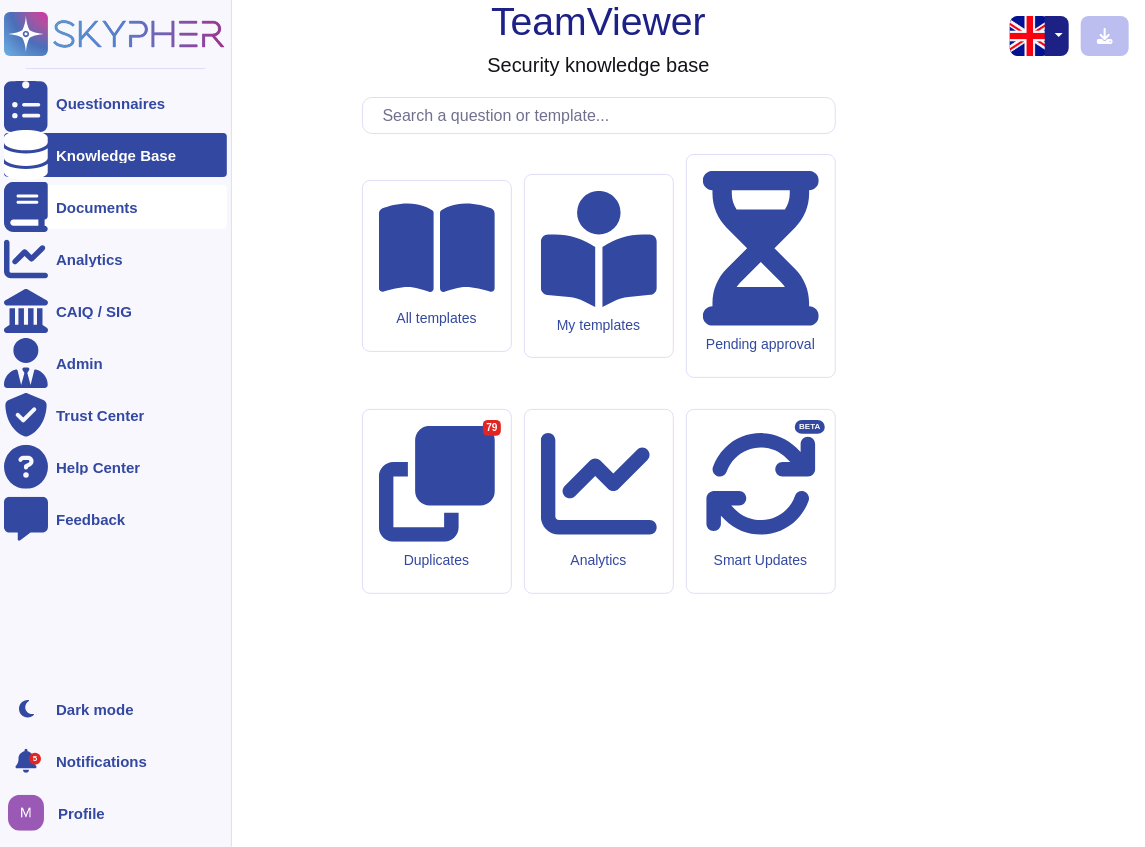 click on "Documents" at bounding box center (97, 207) 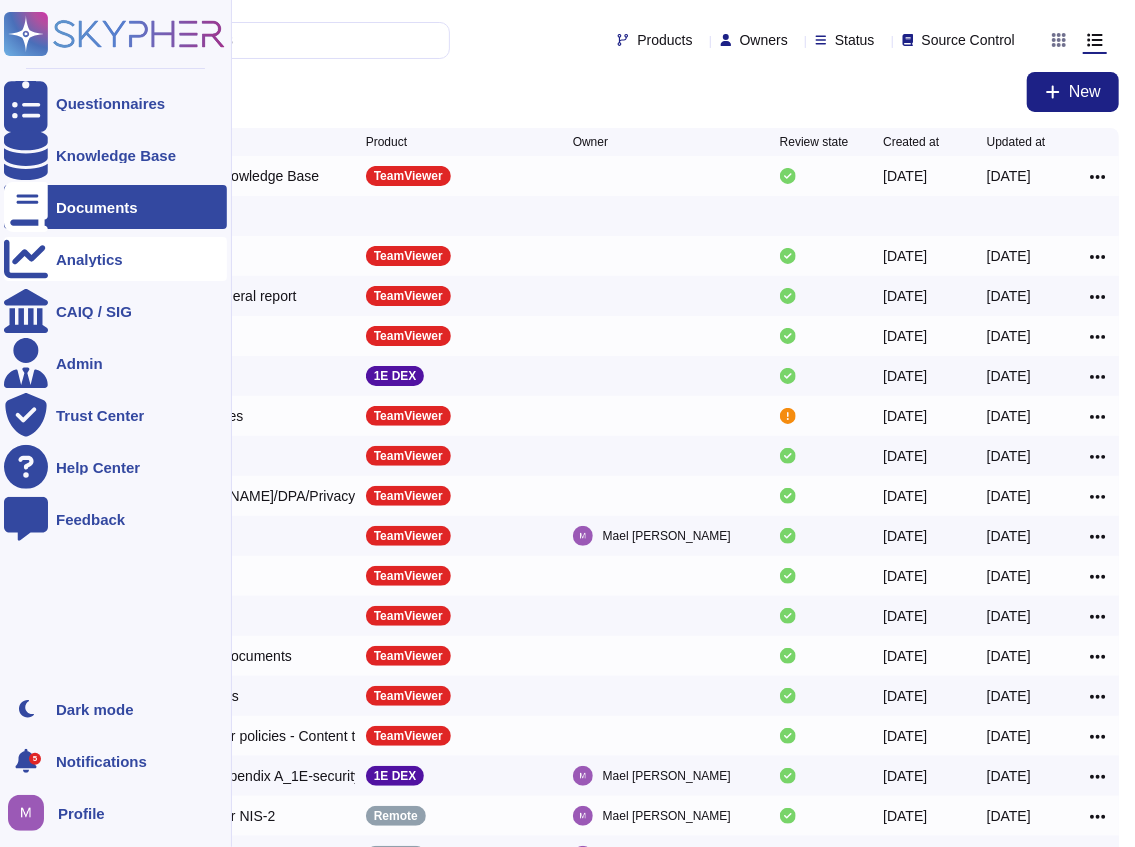 click on "Analytics" at bounding box center [115, 259] 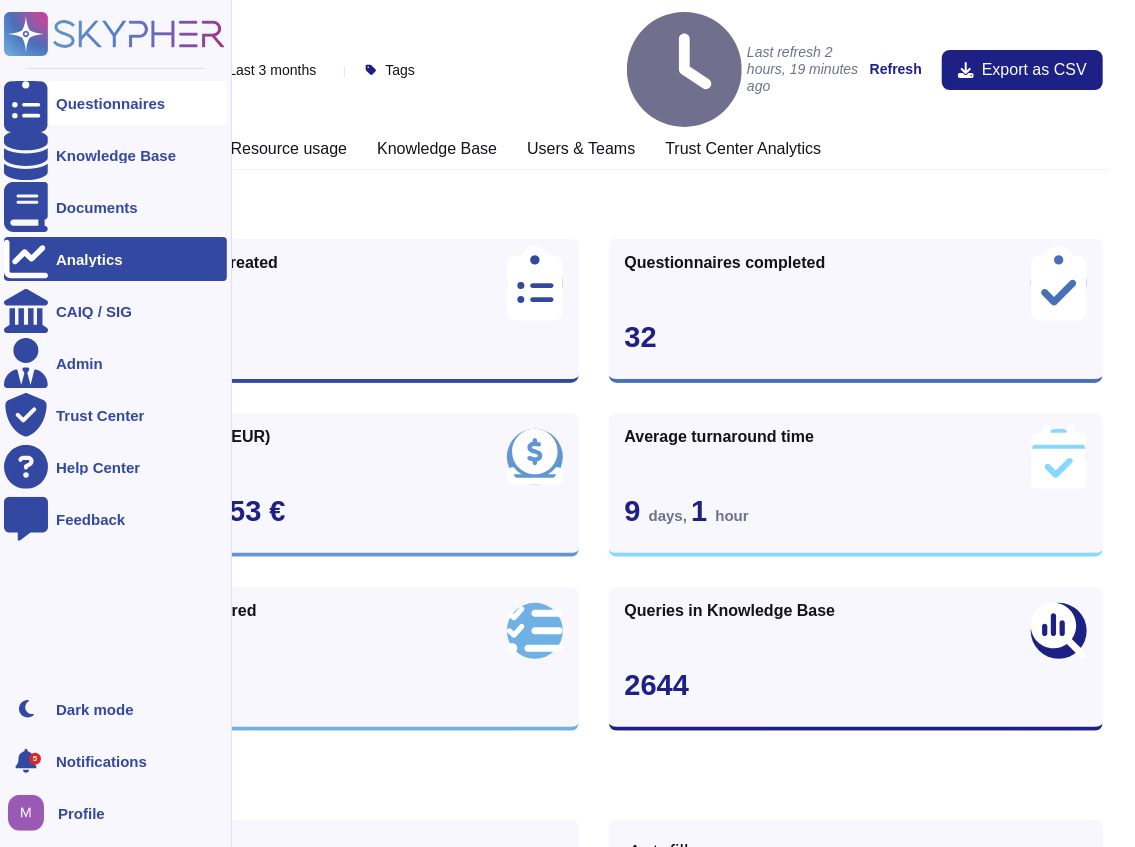 click on "Questionnaires" at bounding box center [110, 103] 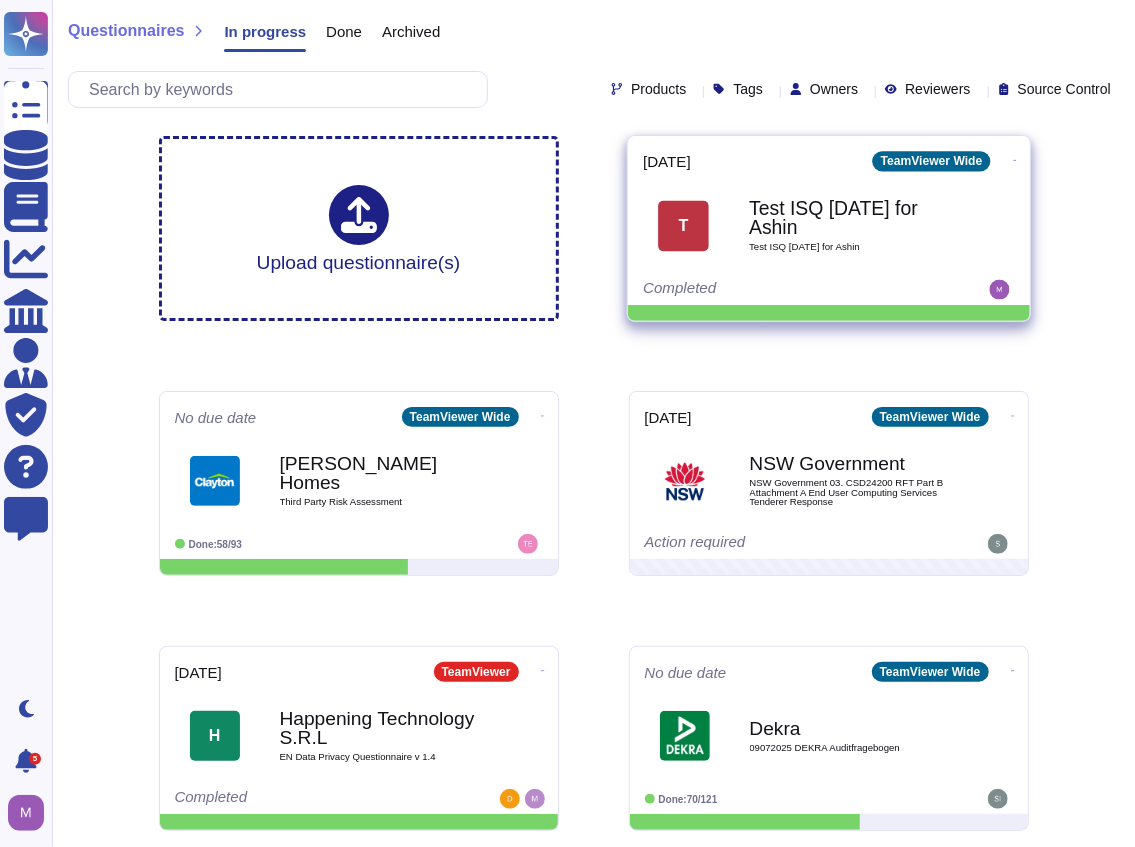 click 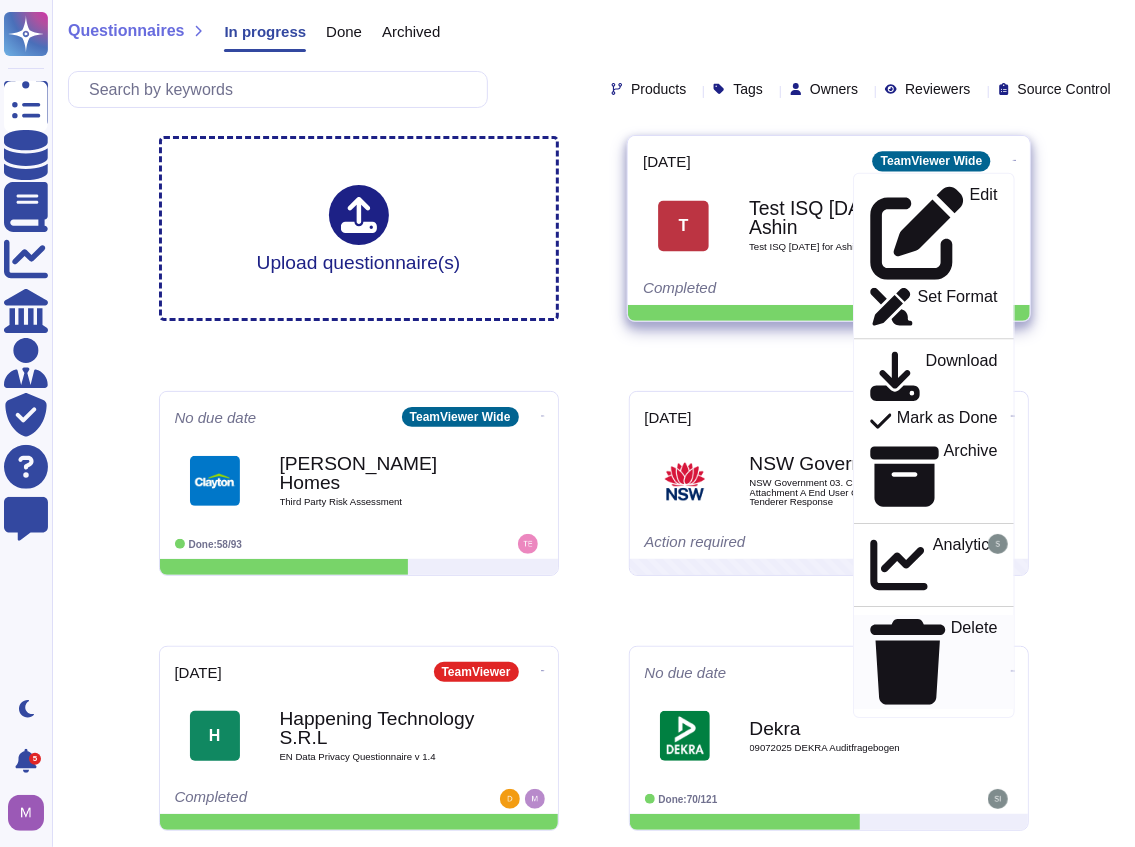 click on "Delete" at bounding box center [973, 662] 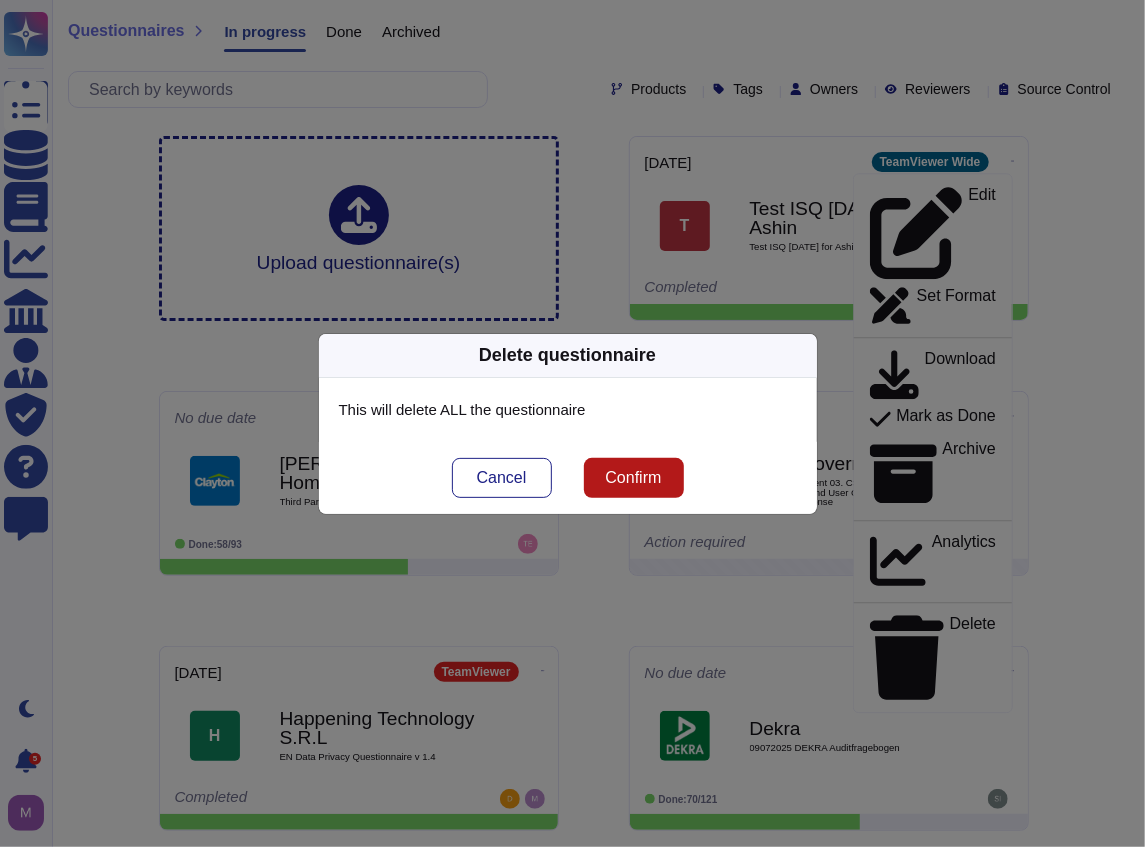 click on "Confirm" at bounding box center [633, 478] 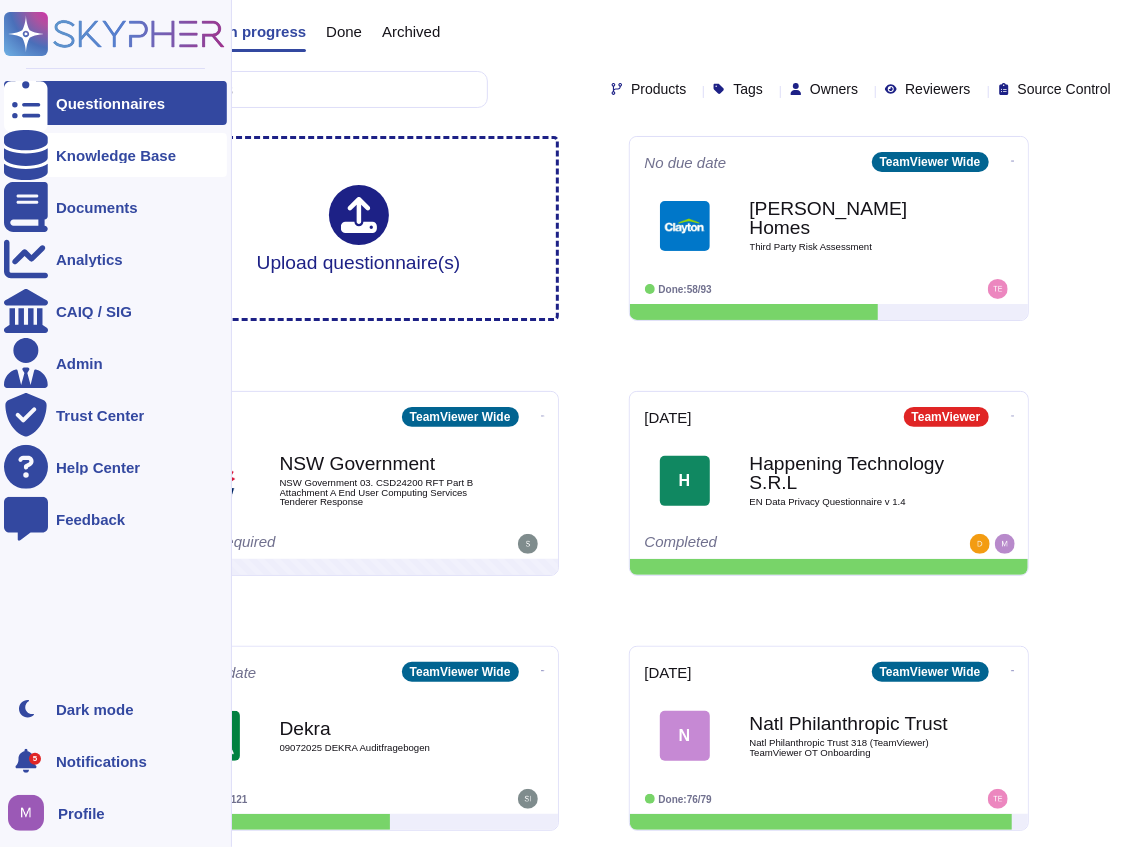 click on "Knowledge Base" at bounding box center (115, 155) 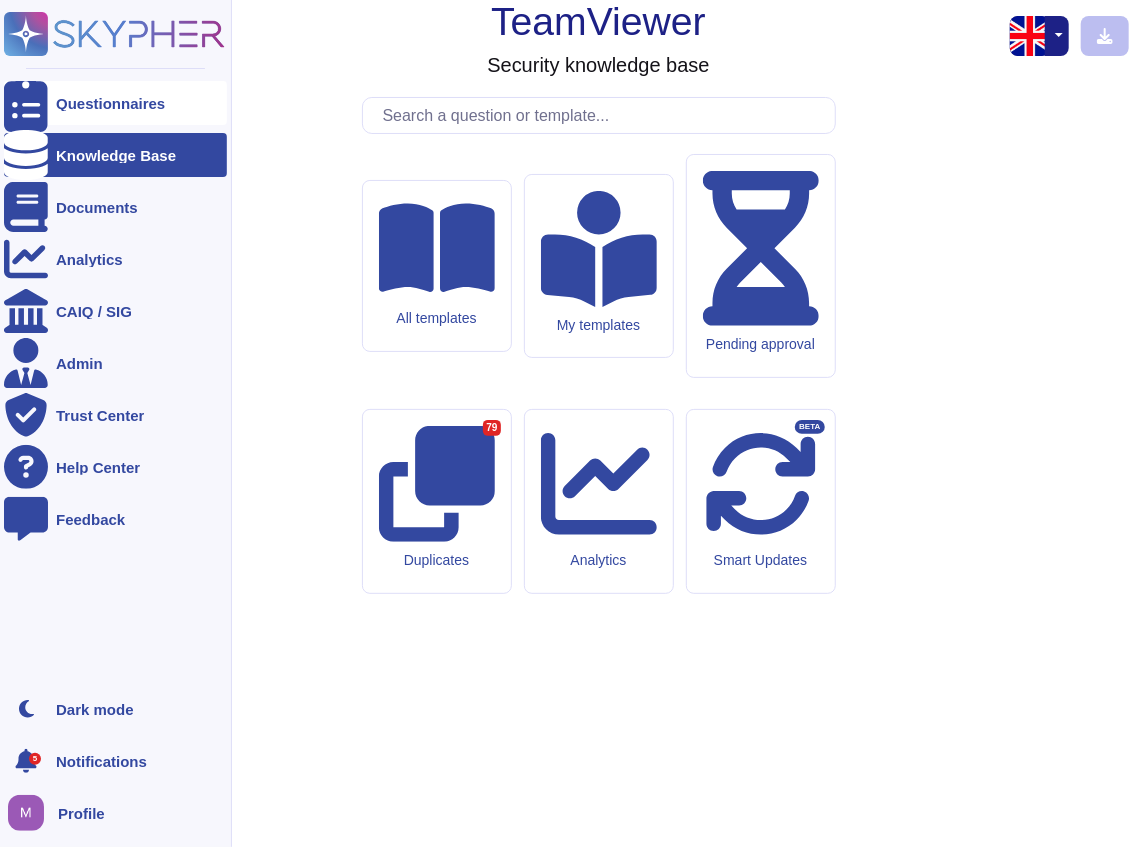 click on "Questionnaires" at bounding box center (110, 103) 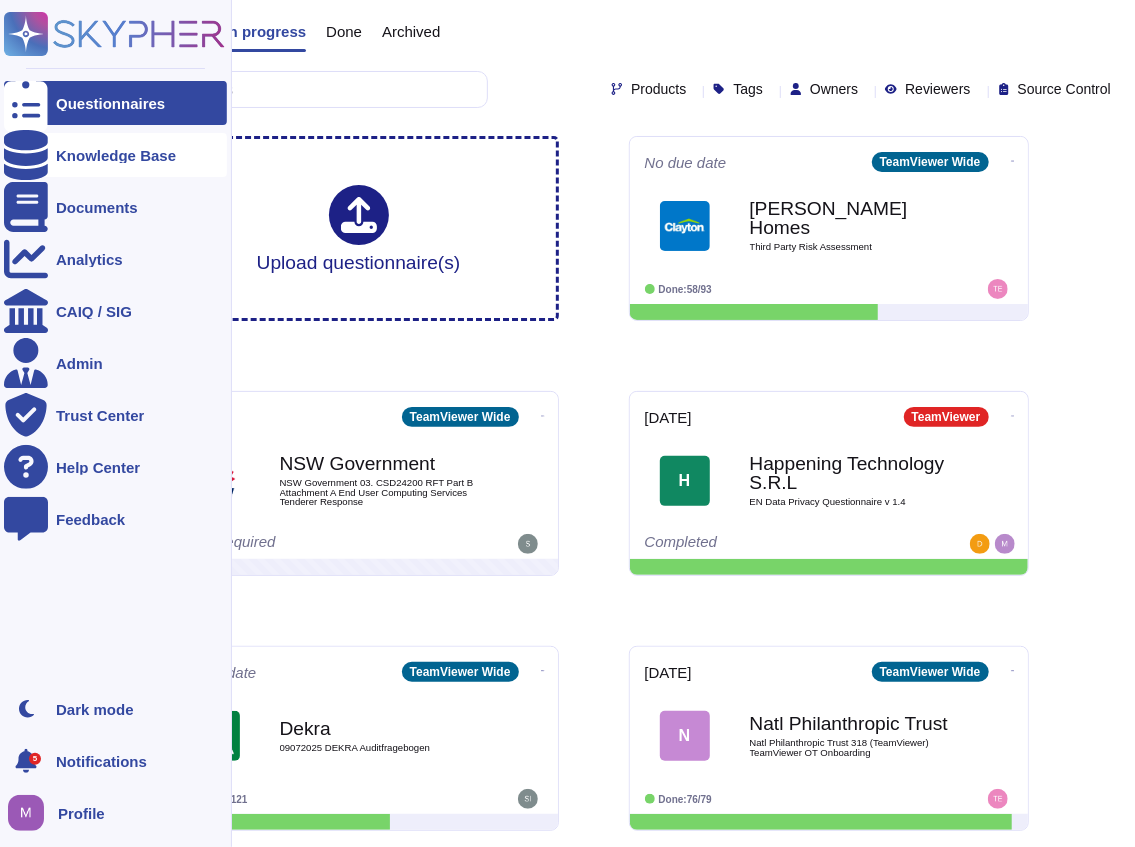 click on "Knowledge Base" at bounding box center (115, 155) 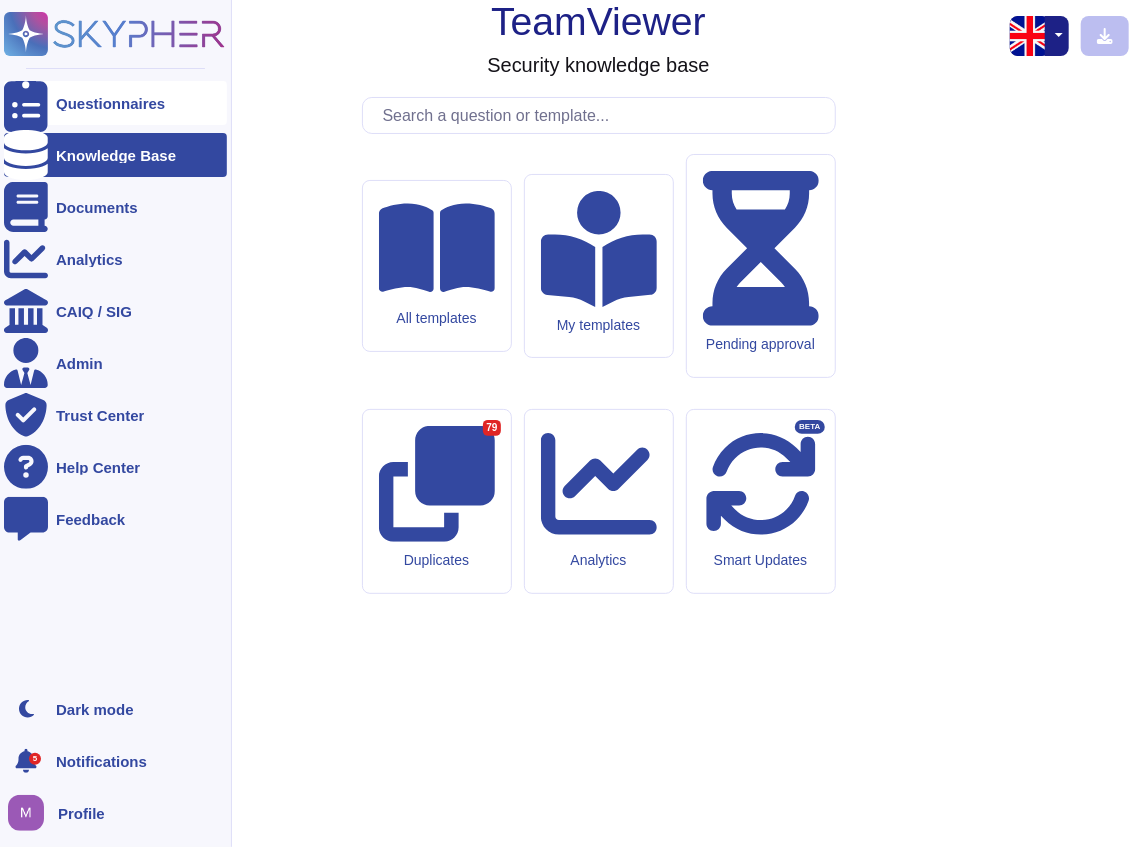 click on "Questionnaires" at bounding box center (115, 103) 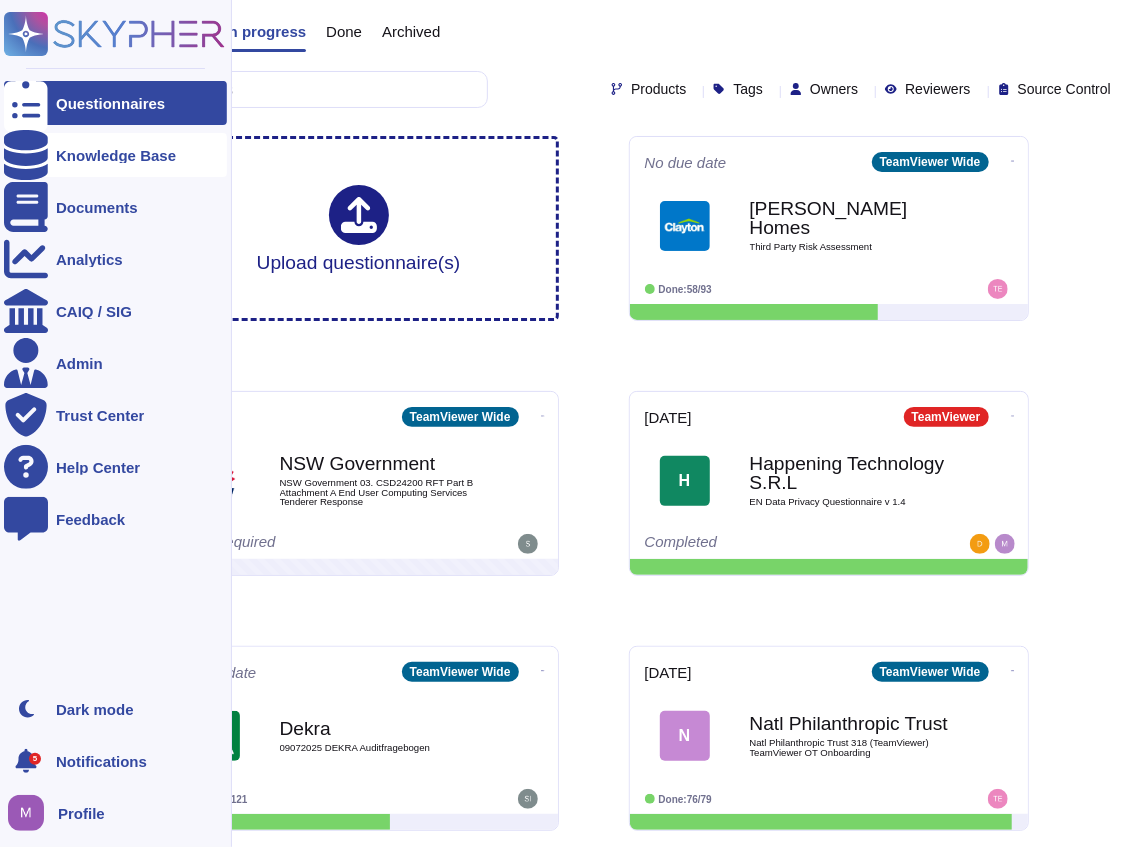 click at bounding box center (26, 155) 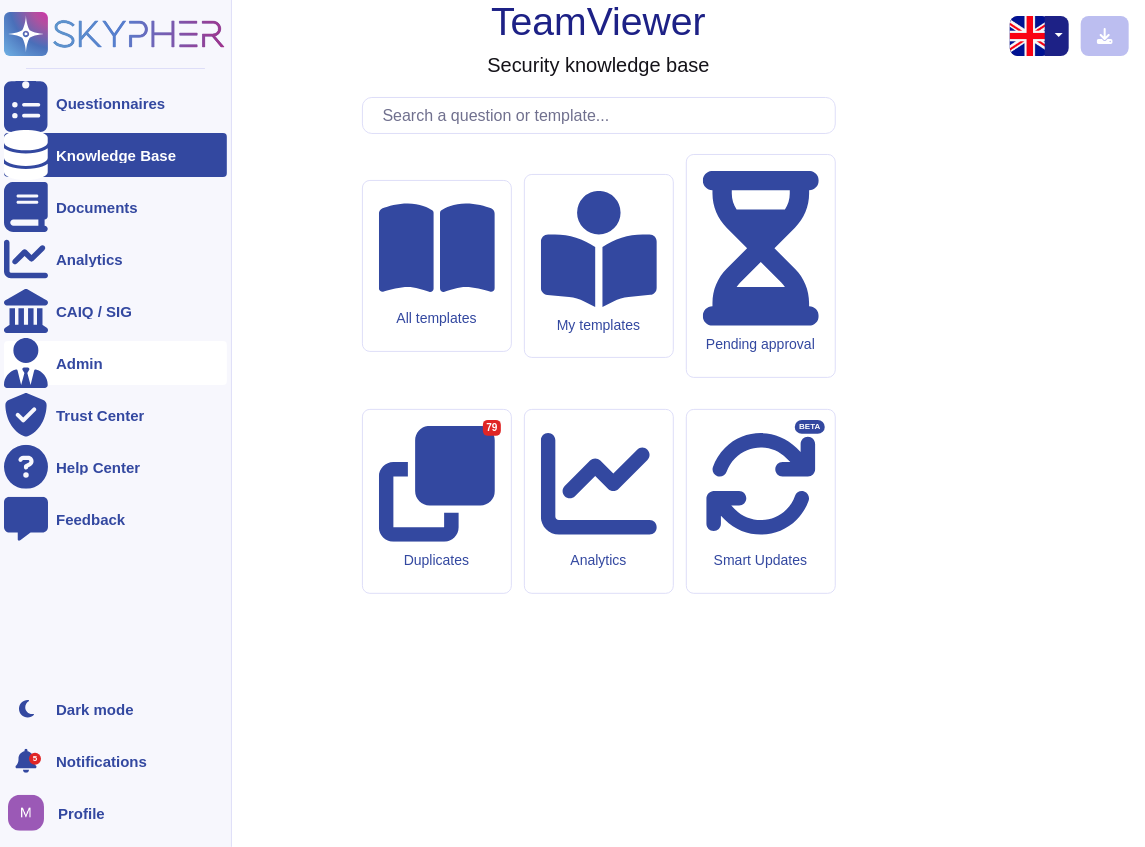 click on "Admin" at bounding box center [115, 363] 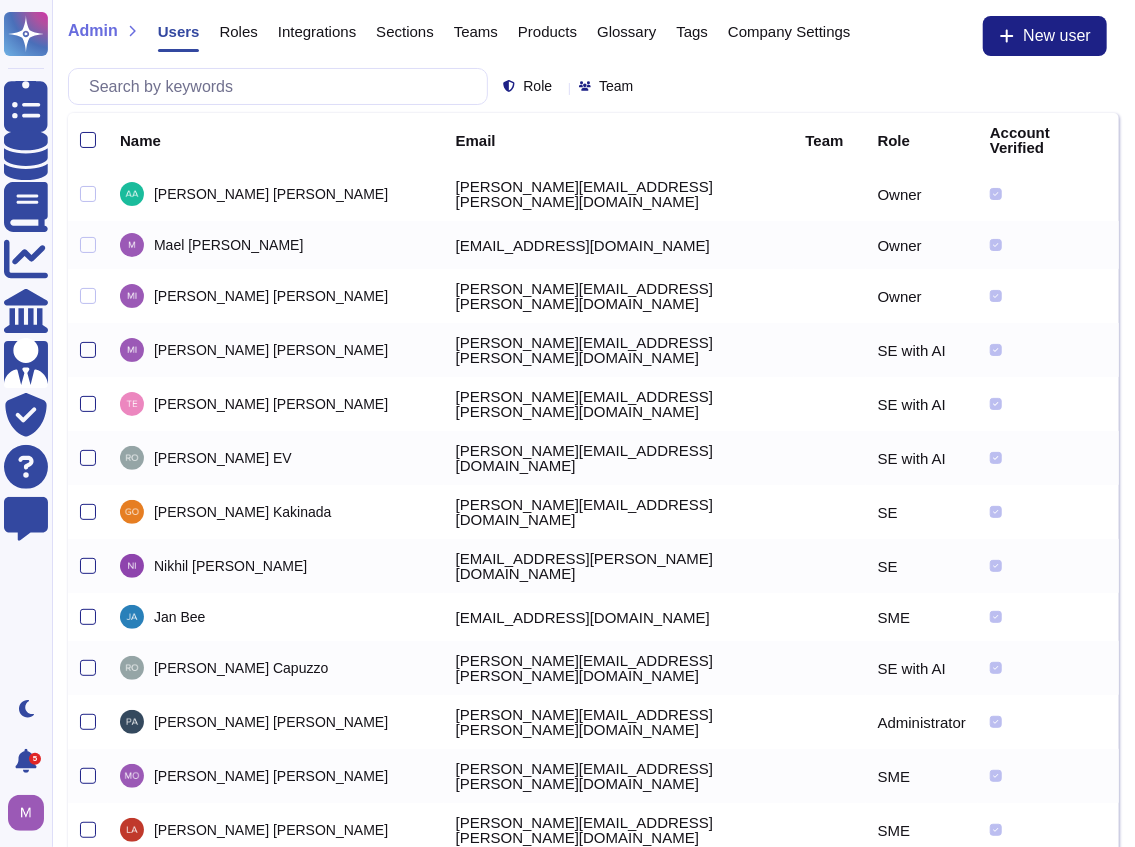 click on "Company Settings" at bounding box center (789, 31) 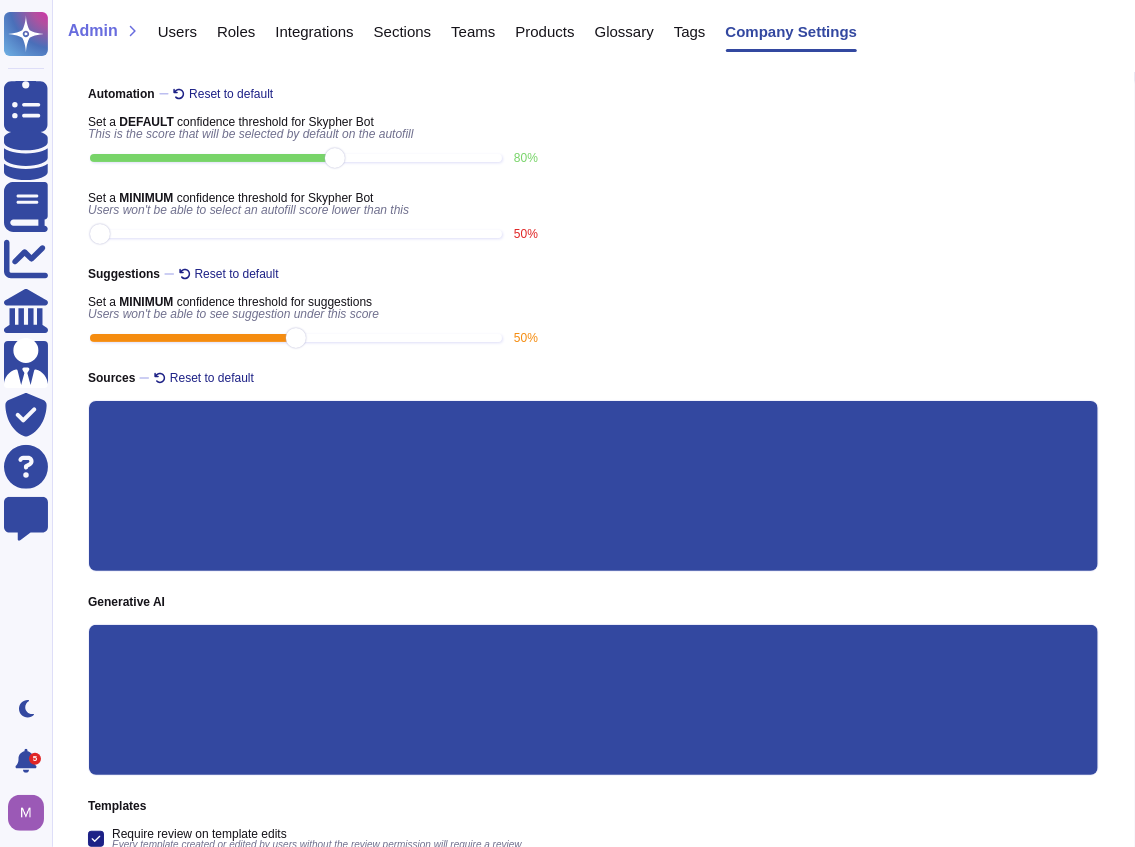 click on "Glossary" at bounding box center [614, 36] 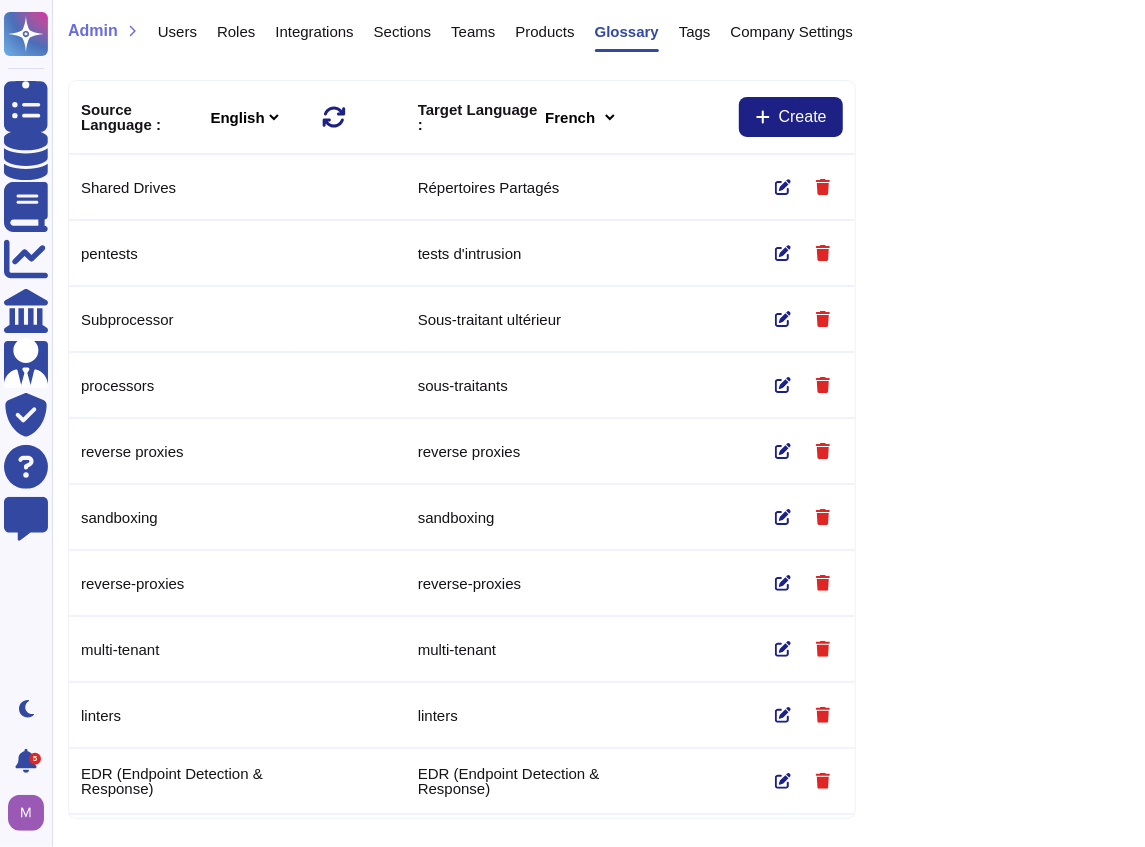 click on "Products" at bounding box center [544, 31] 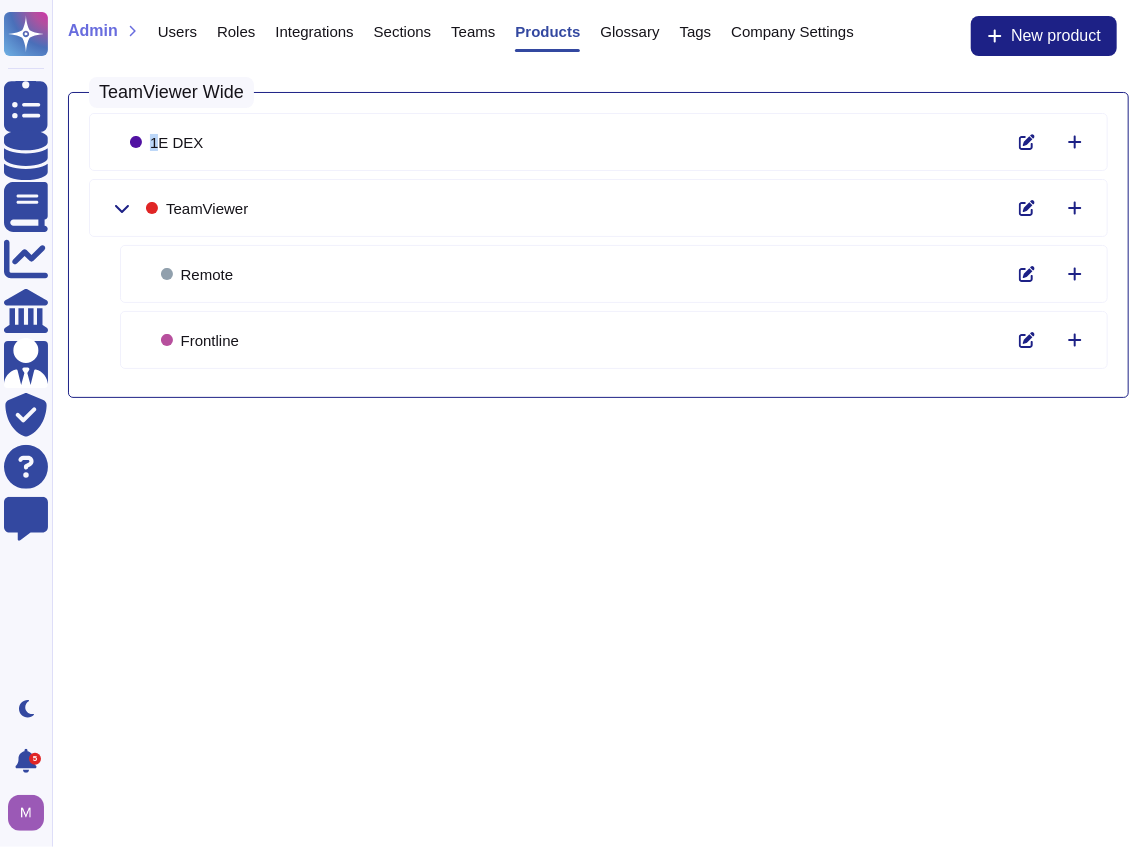 drag, startPoint x: 156, startPoint y: 144, endPoint x: 222, endPoint y: 141, distance: 66.068146 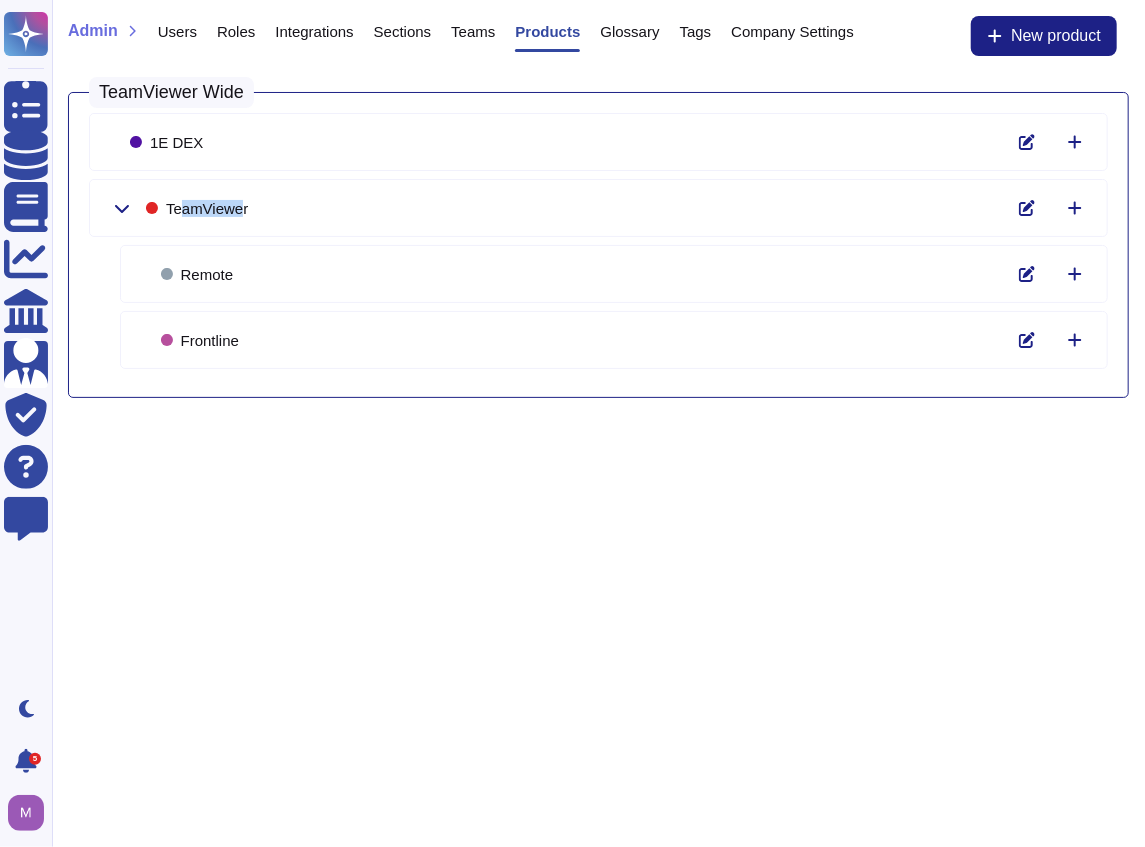 drag, startPoint x: 179, startPoint y: 204, endPoint x: 221, endPoint y: 237, distance: 53.413483 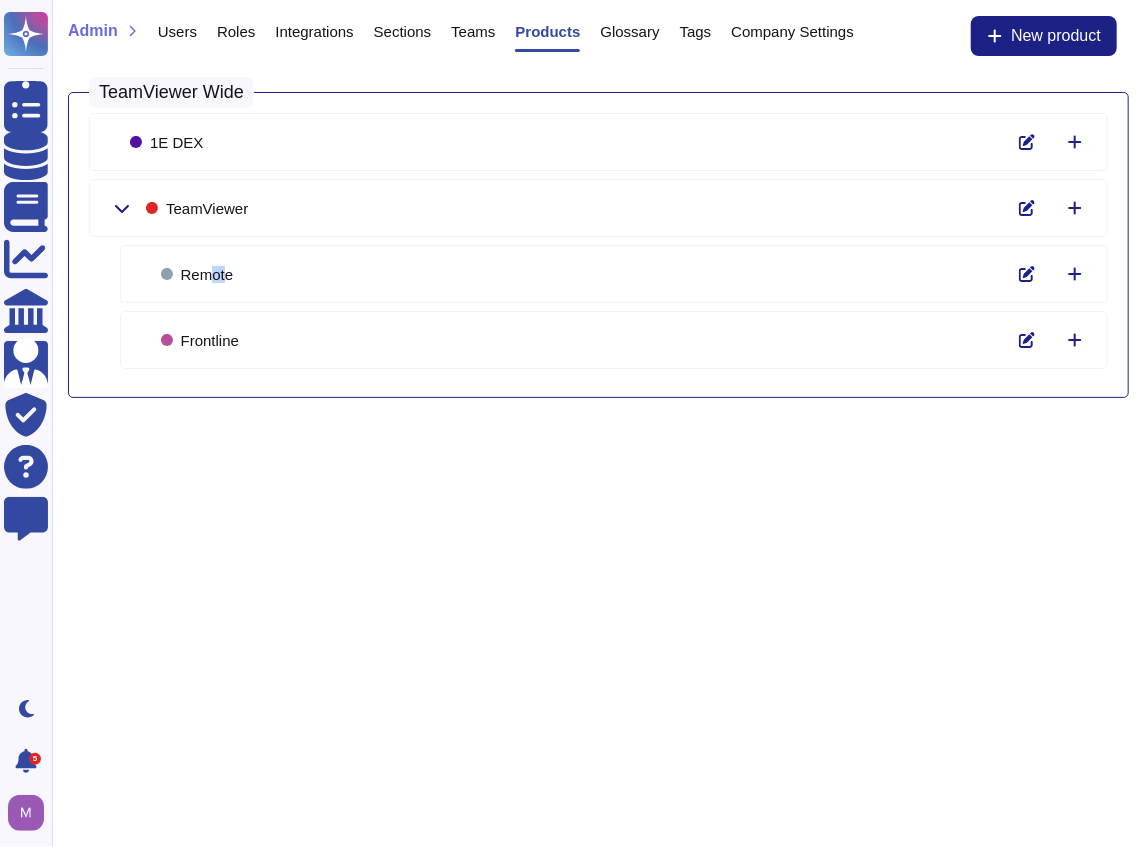 click on "Remote" at bounding box center [614, 274] 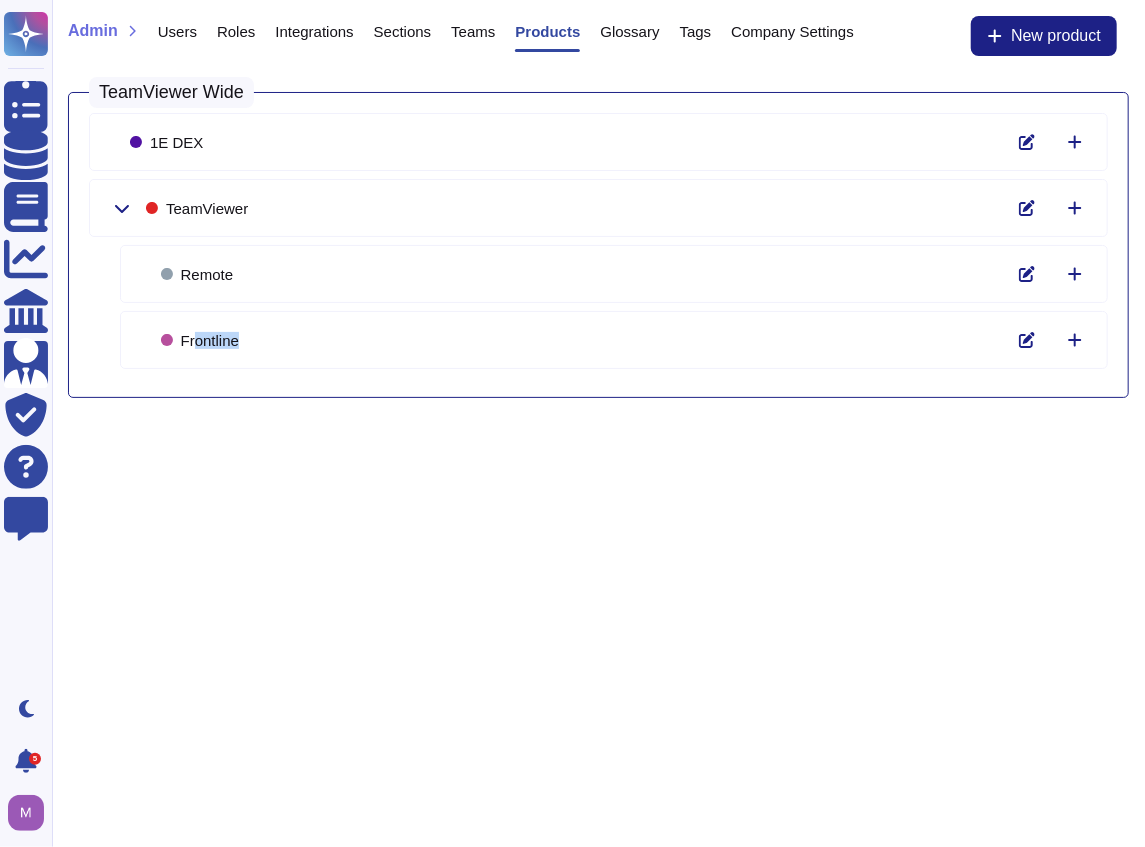 drag, startPoint x: 196, startPoint y: 340, endPoint x: 271, endPoint y: 350, distance: 75.66373 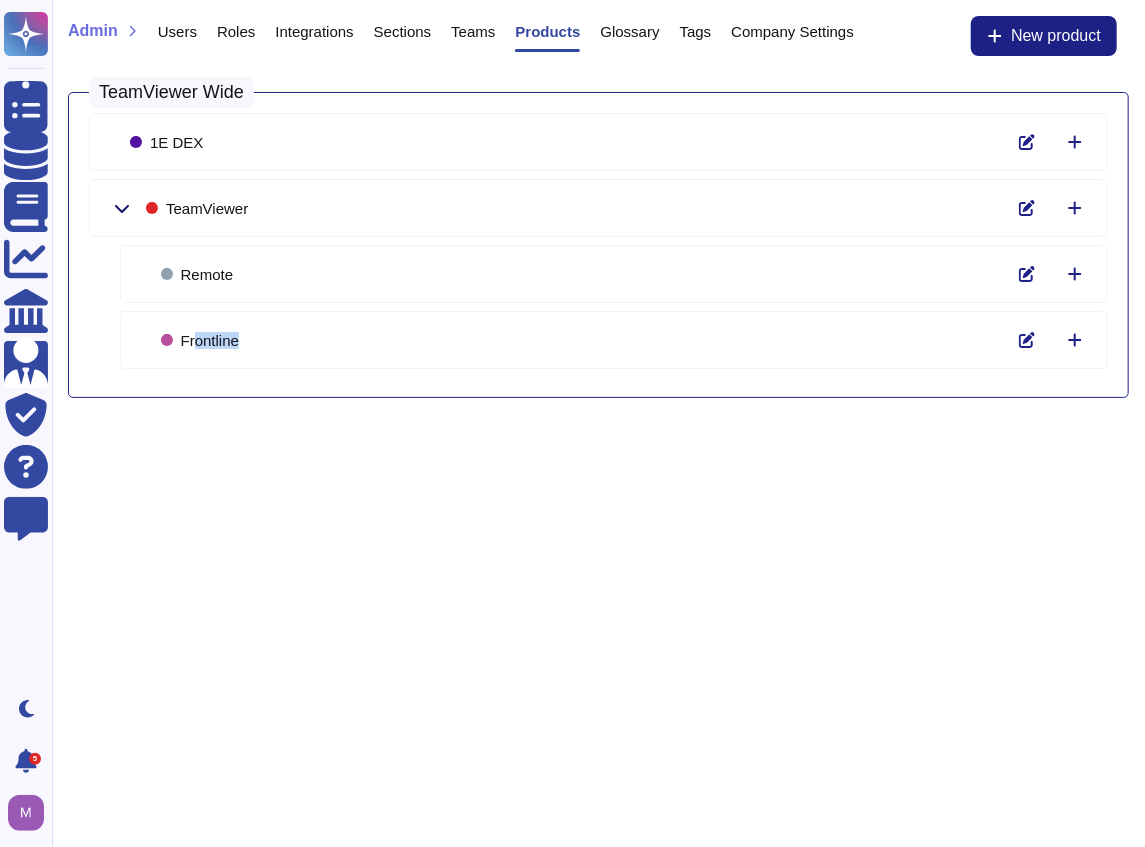 click 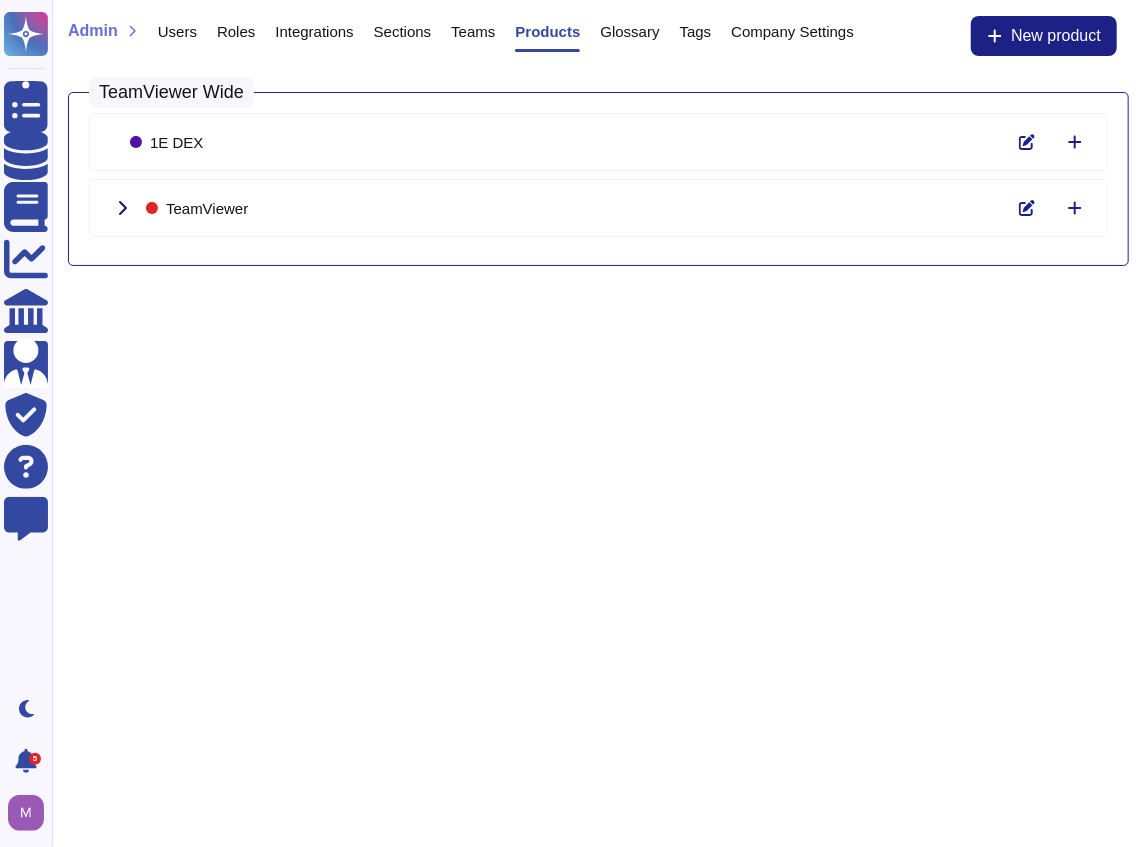 click 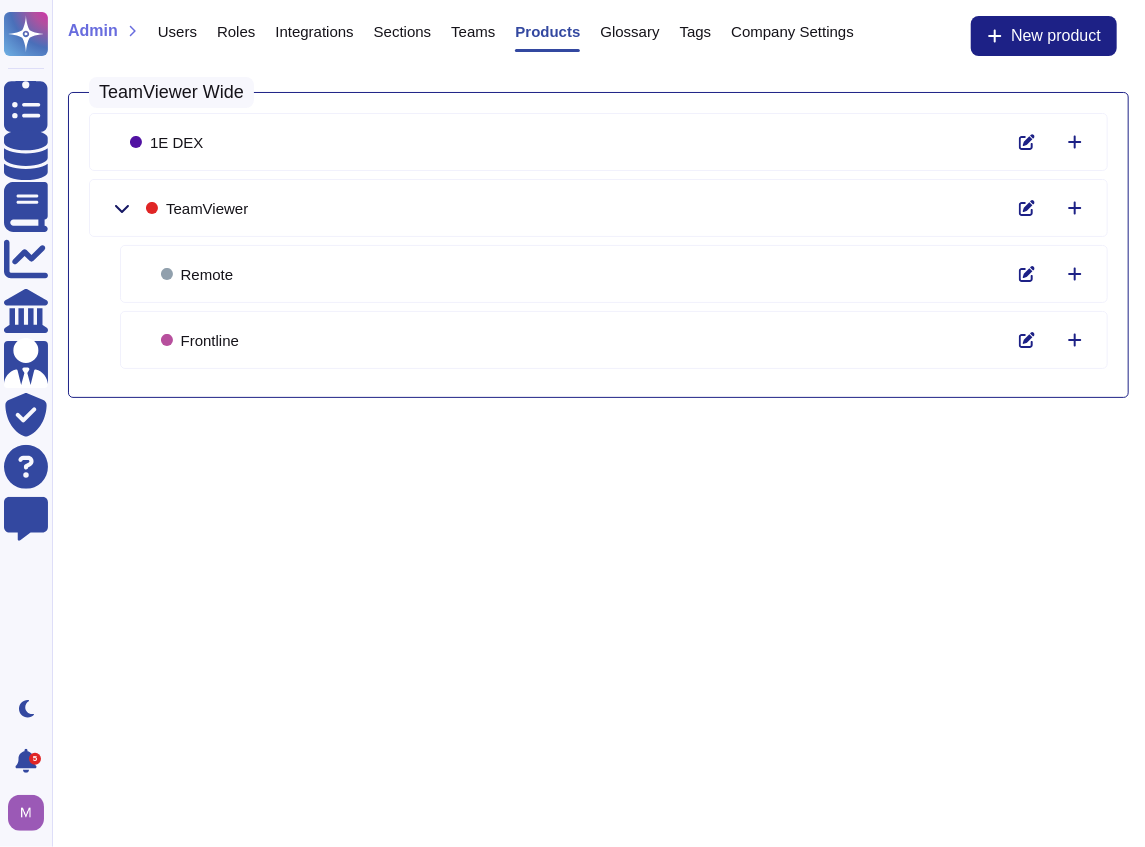 click 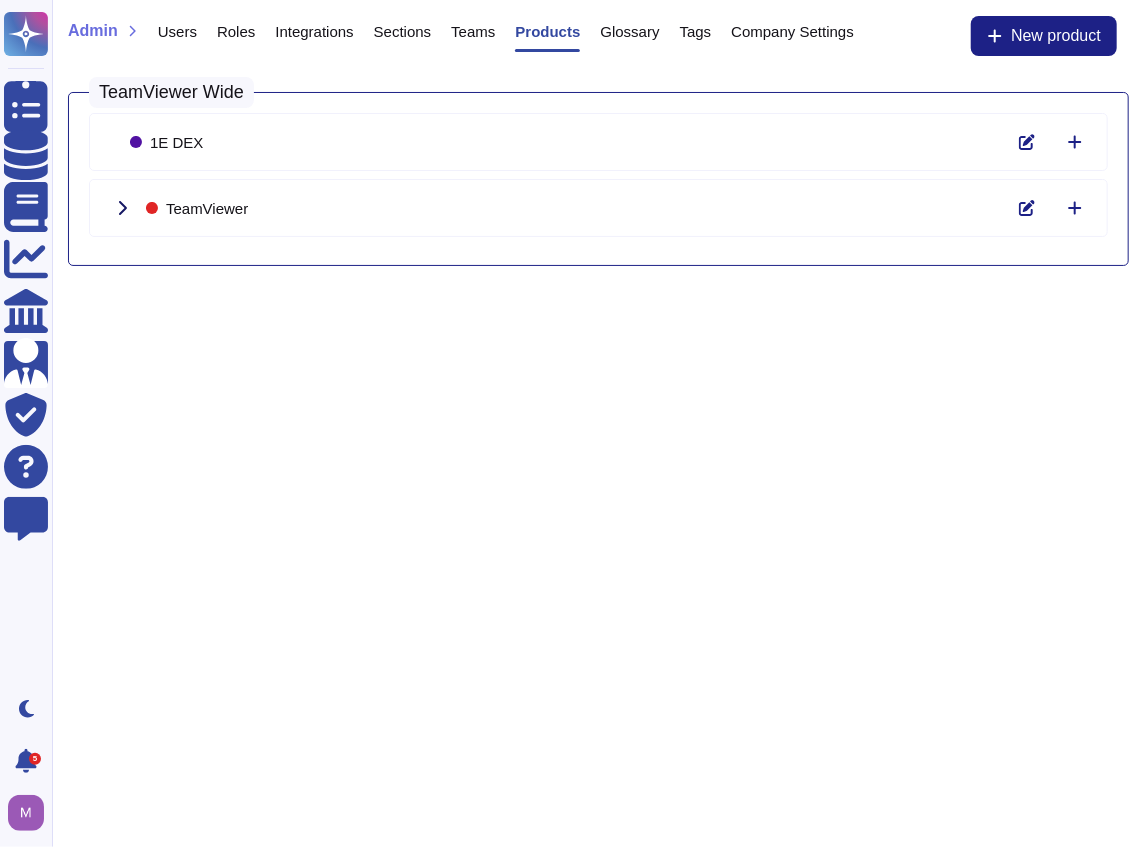 click 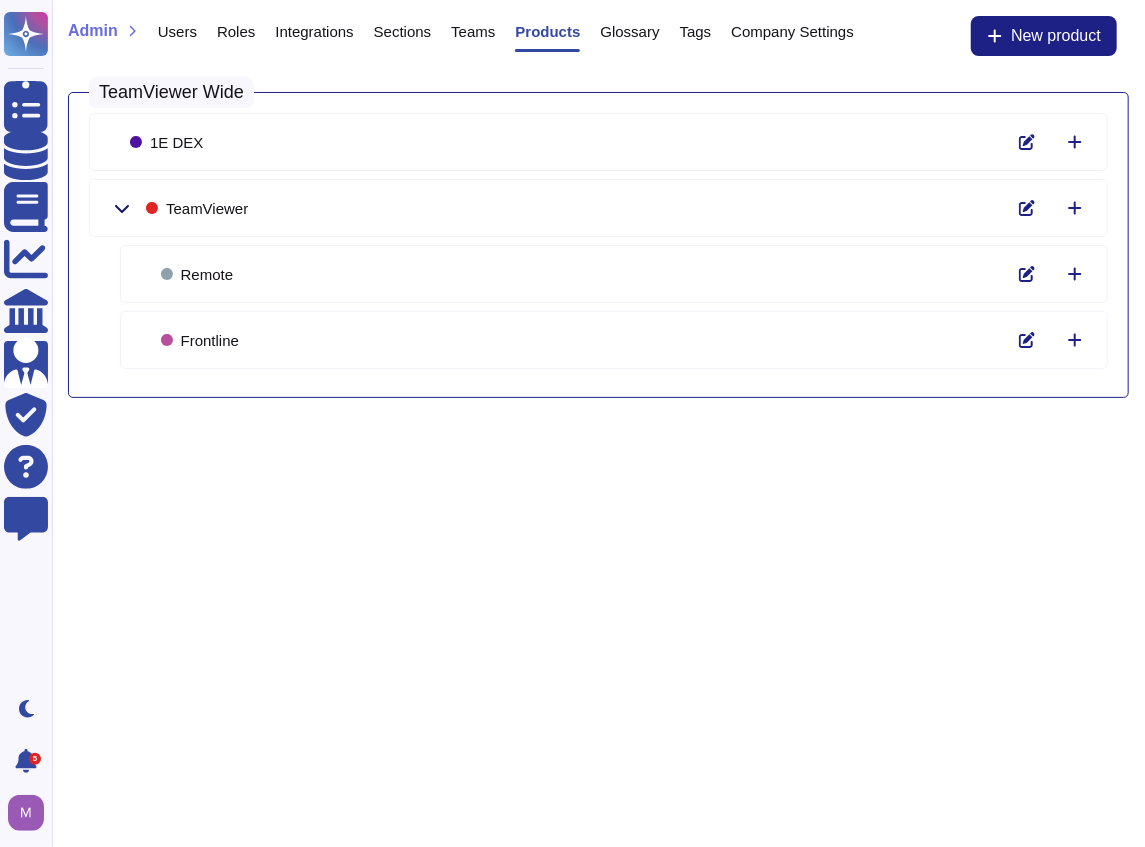 click 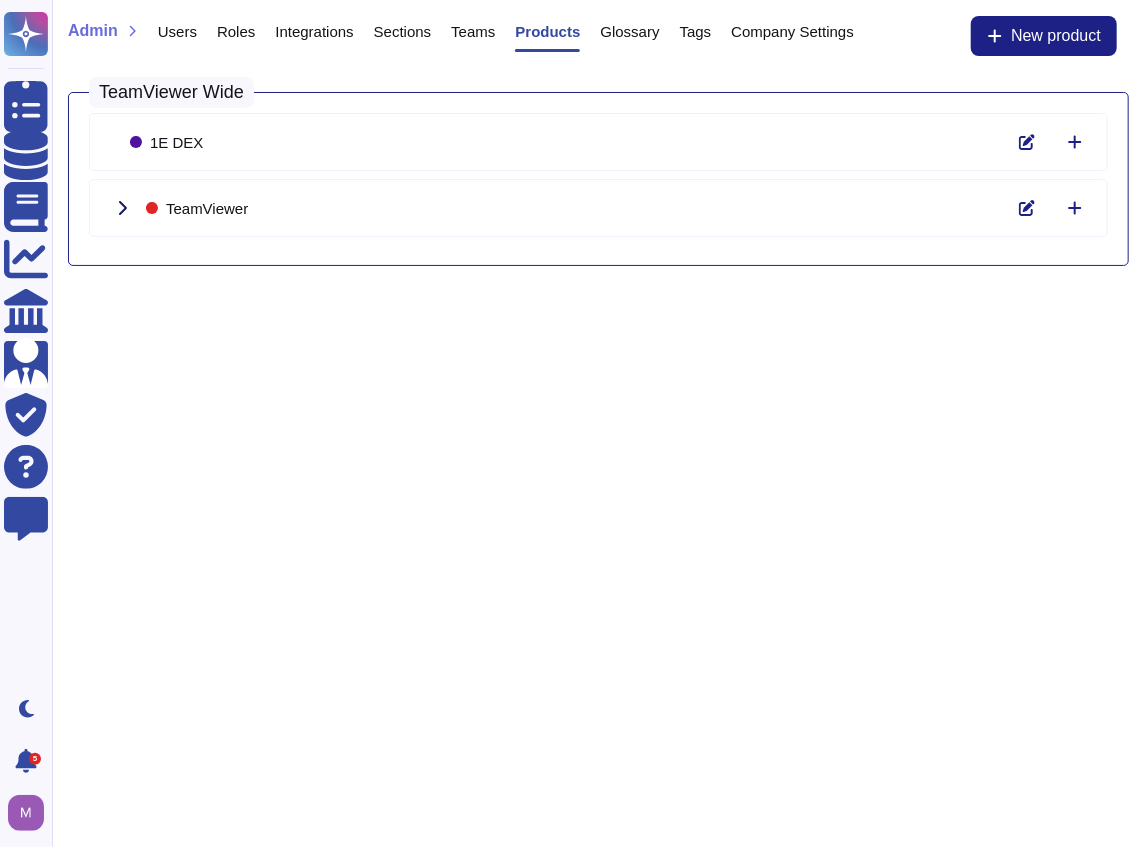 click 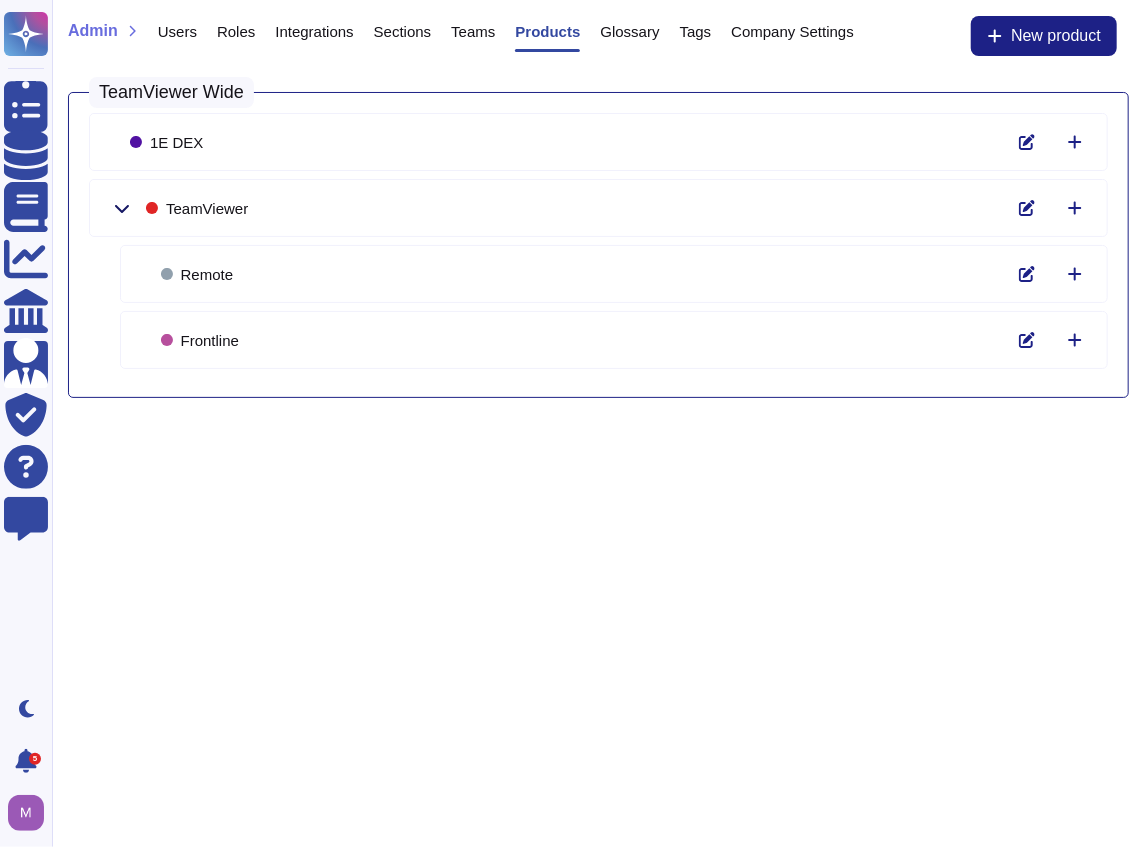 click 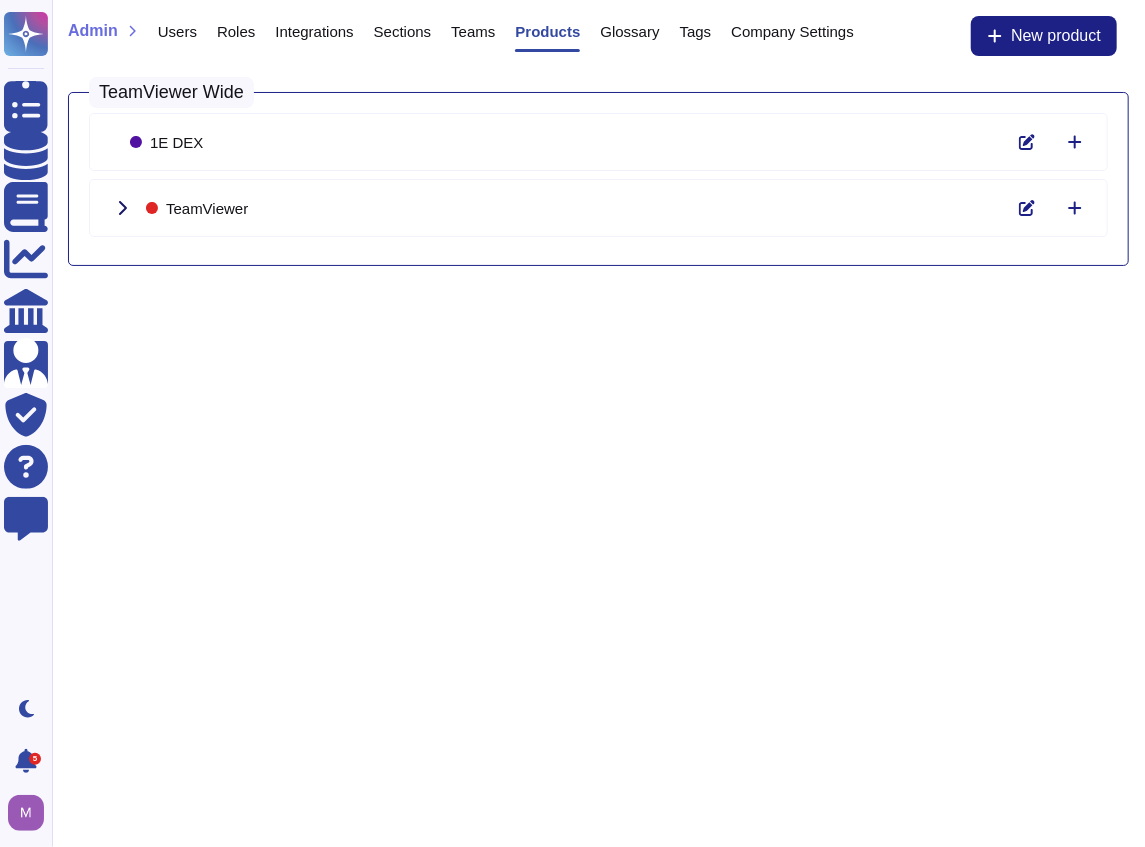 click 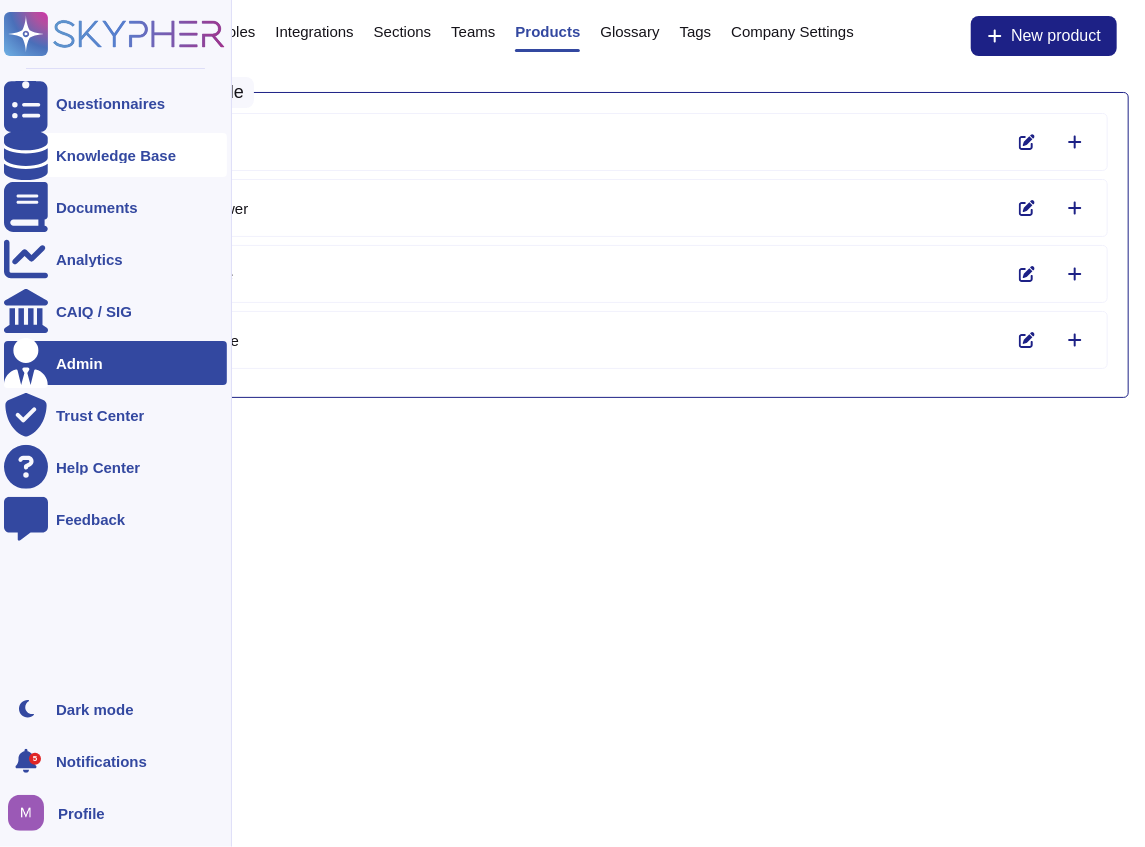click on "Knowledge Base" at bounding box center (115, 155) 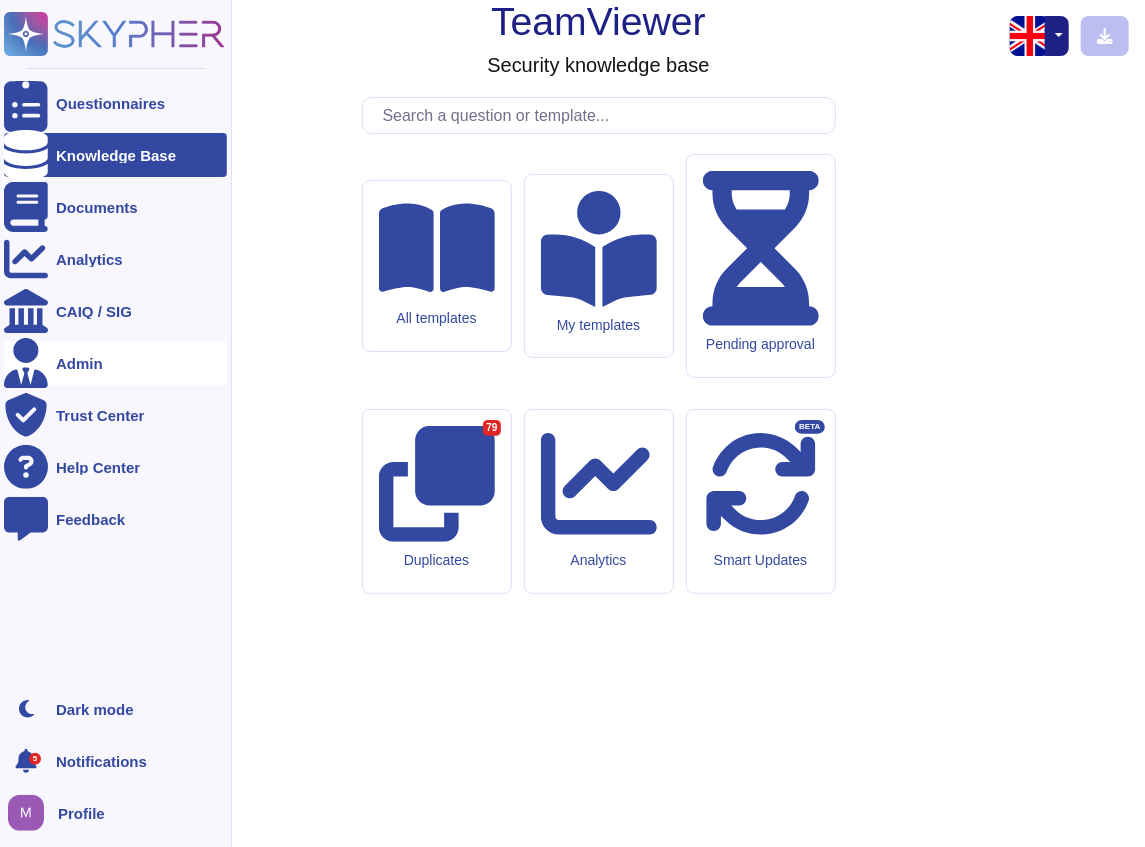 click on "Admin" at bounding box center (79, 363) 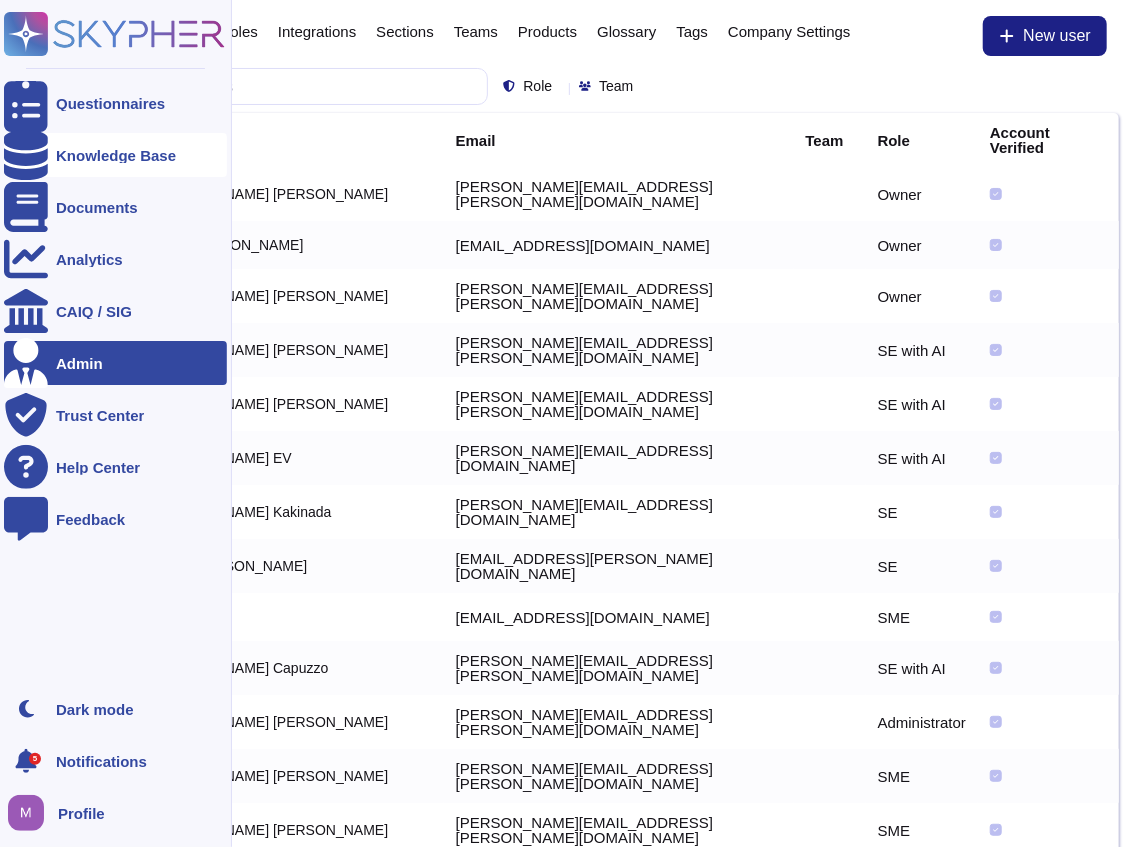 click on "Knowledge Base" at bounding box center (116, 155) 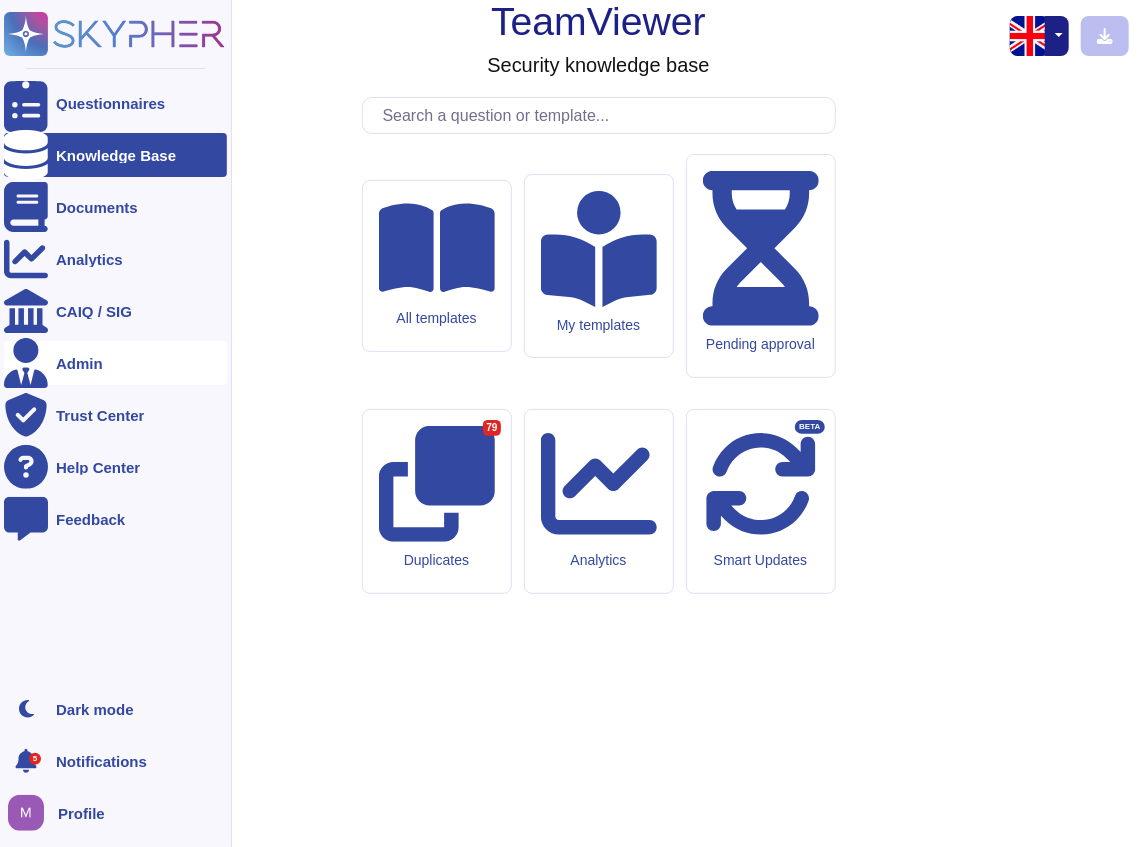 click on "Admin" at bounding box center (115, 363) 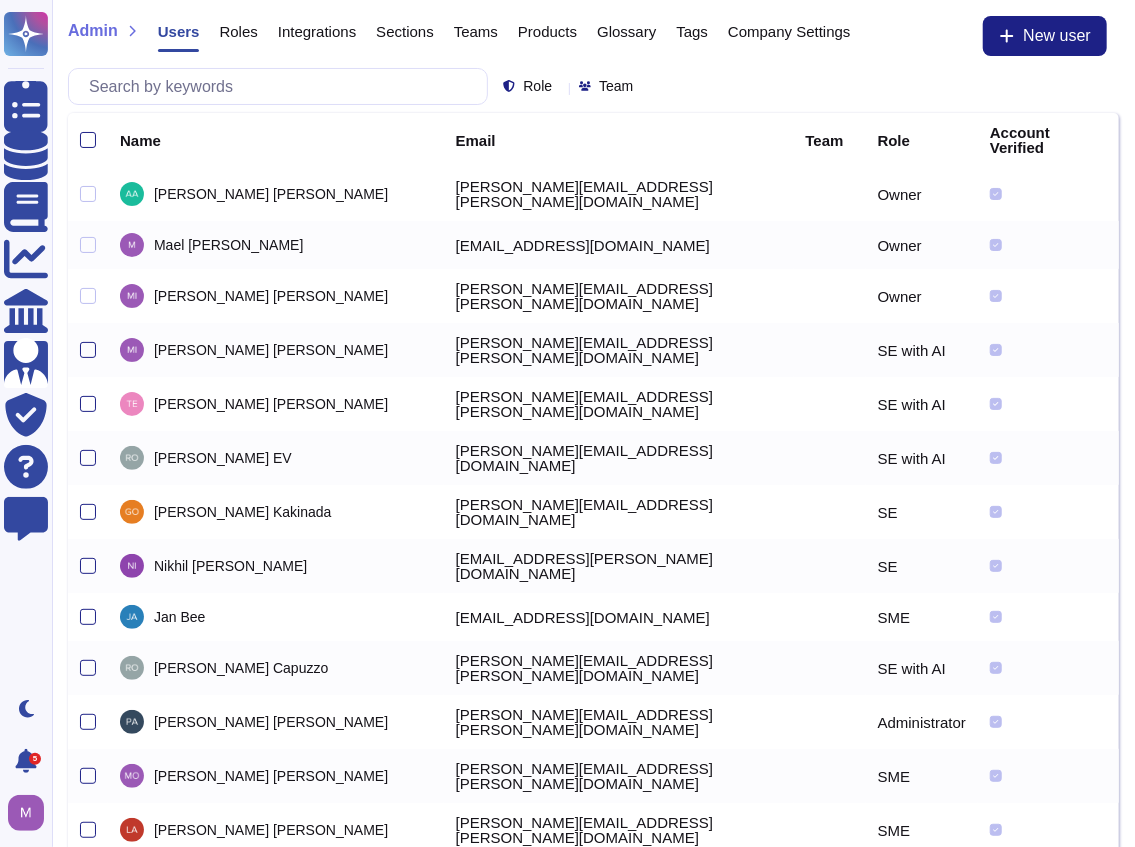 click on "Admin Users Roles Integrations Sections Teams Products Glossary Tags Company Settings New user" at bounding box center [593, 42] 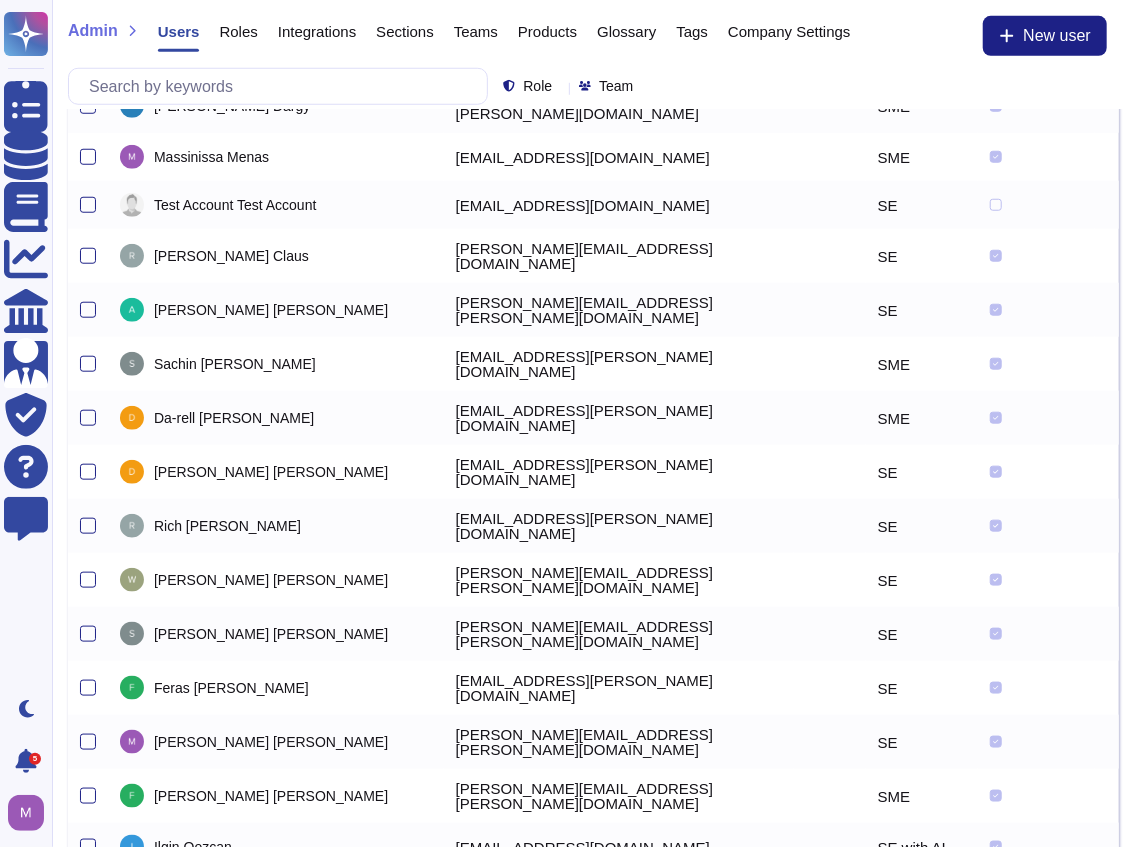 scroll, scrollTop: 4133, scrollLeft: 0, axis: vertical 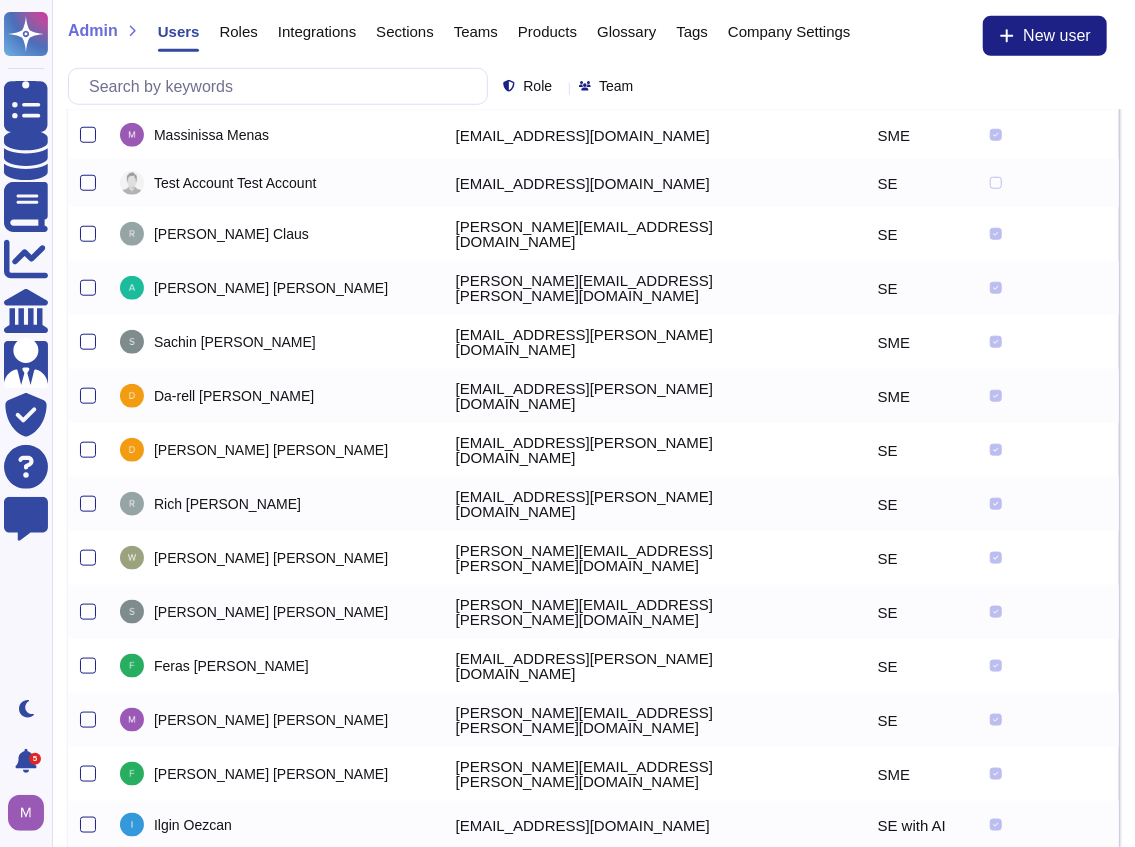 drag, startPoint x: 367, startPoint y: 465, endPoint x: 734, endPoint y: 466, distance: 367.00137 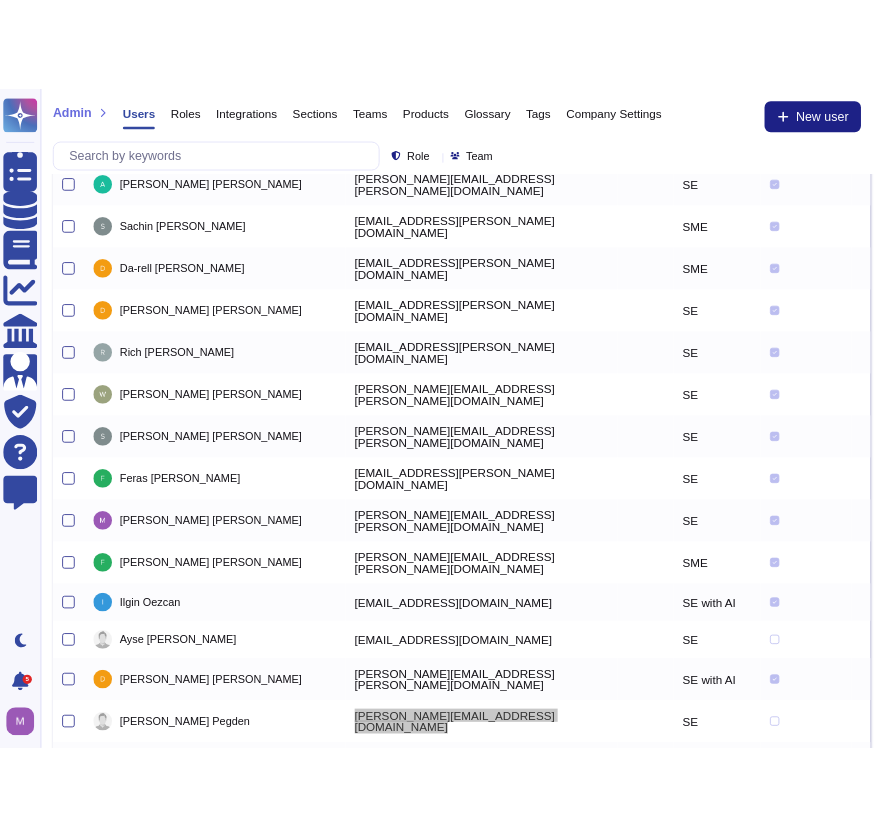 scroll, scrollTop: 4356, scrollLeft: 0, axis: vertical 